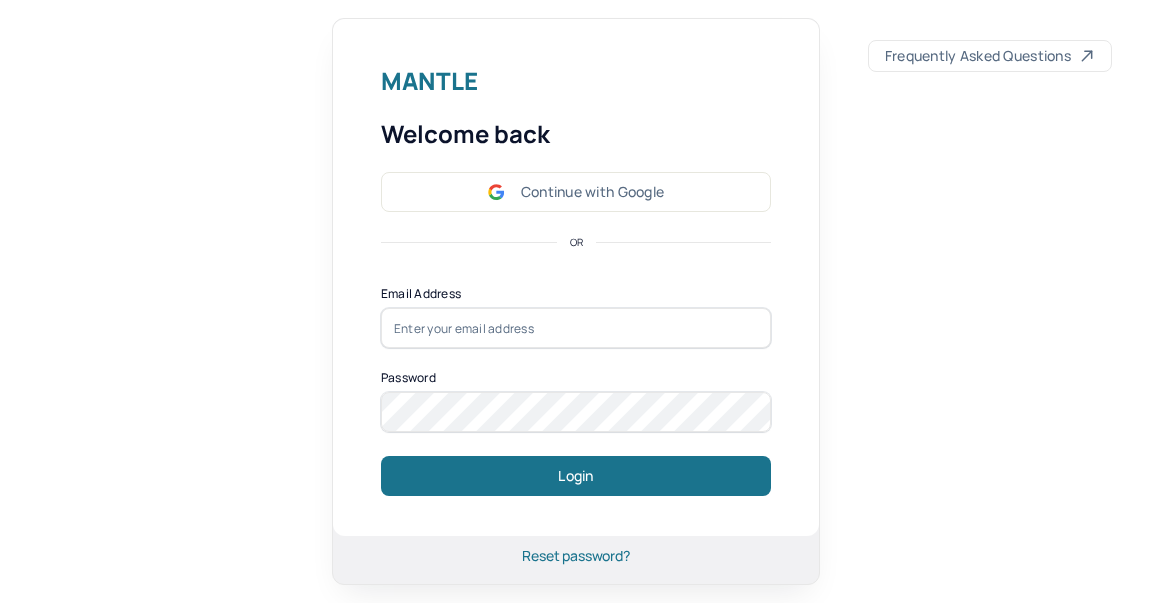 scroll, scrollTop: 0, scrollLeft: 0, axis: both 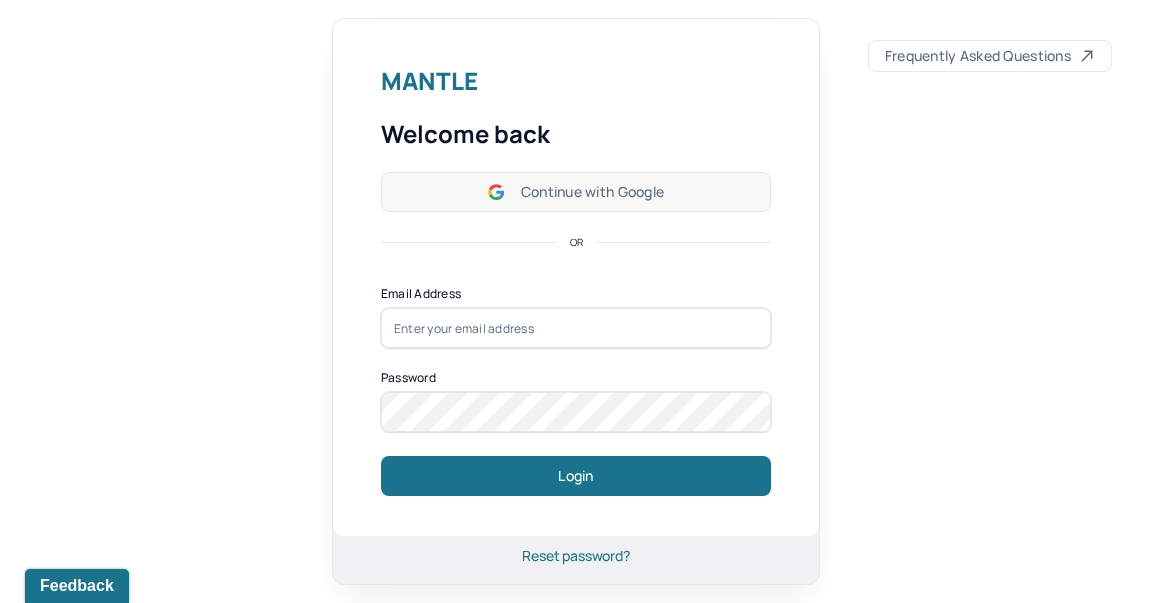 click on "Continue with Google" at bounding box center (576, 192) 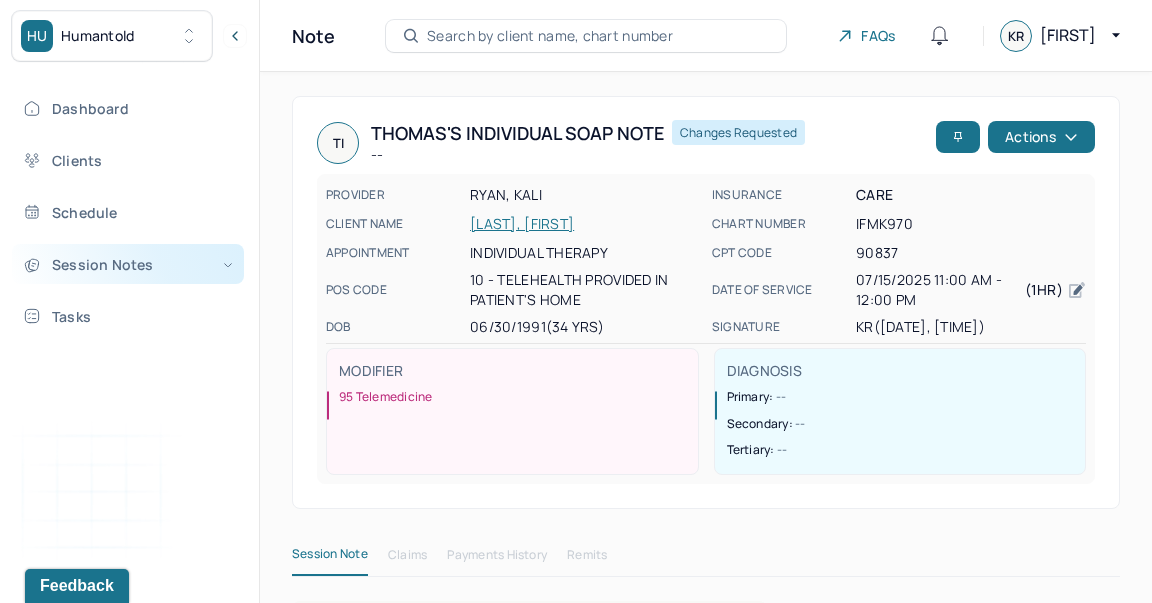 click on "Session Notes" at bounding box center [128, 264] 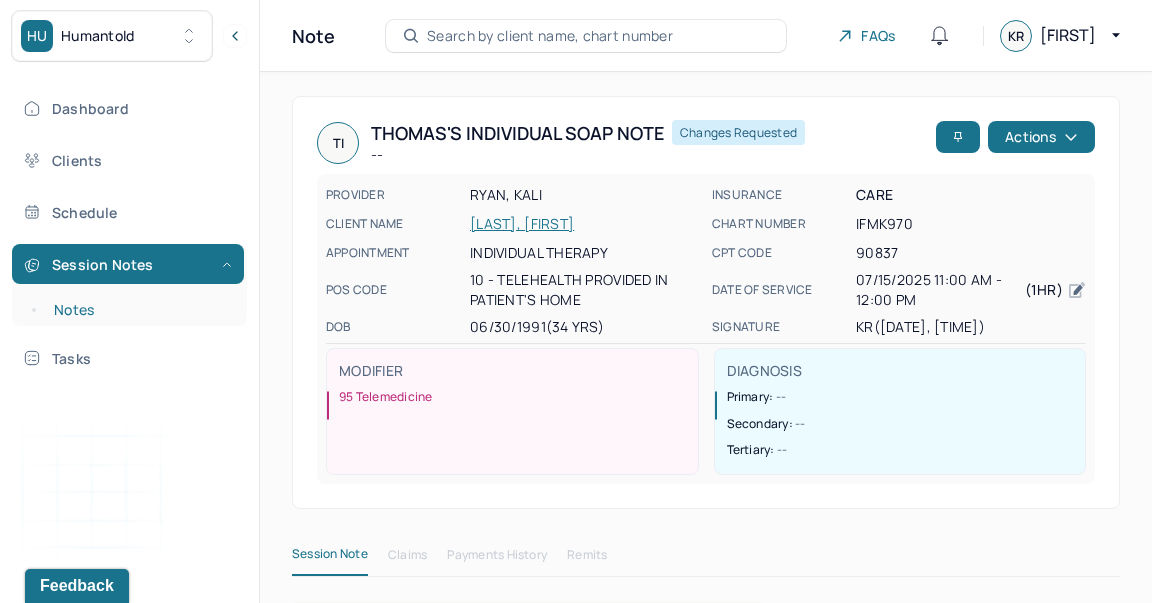 click on "Notes" at bounding box center [139, 310] 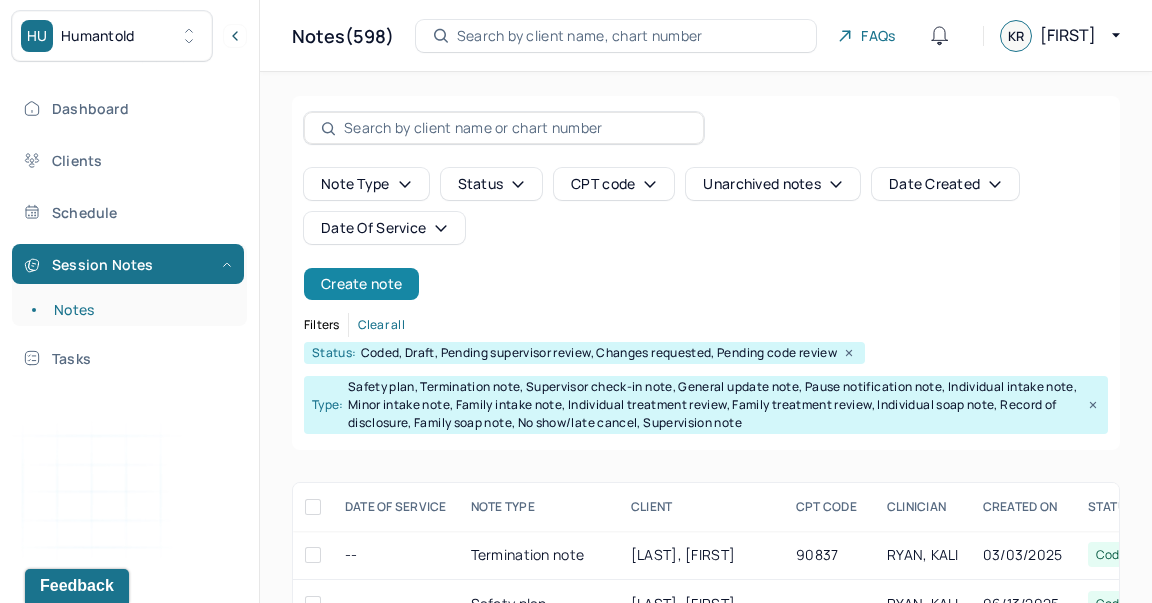 click on "Create note" at bounding box center [361, 284] 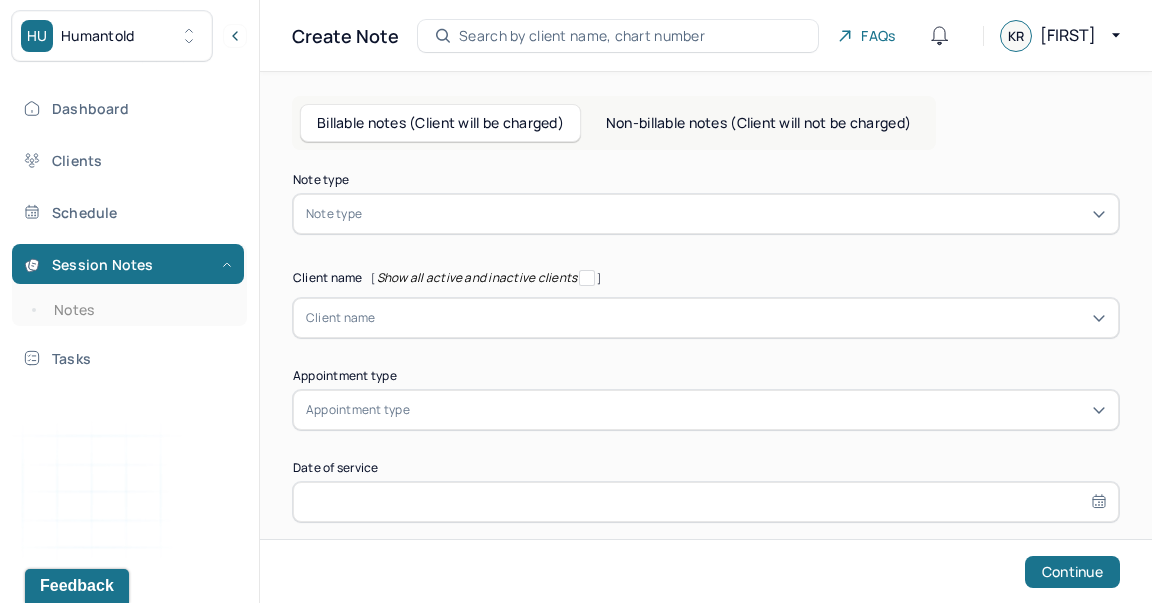 click on "Note type" at bounding box center (706, 214) 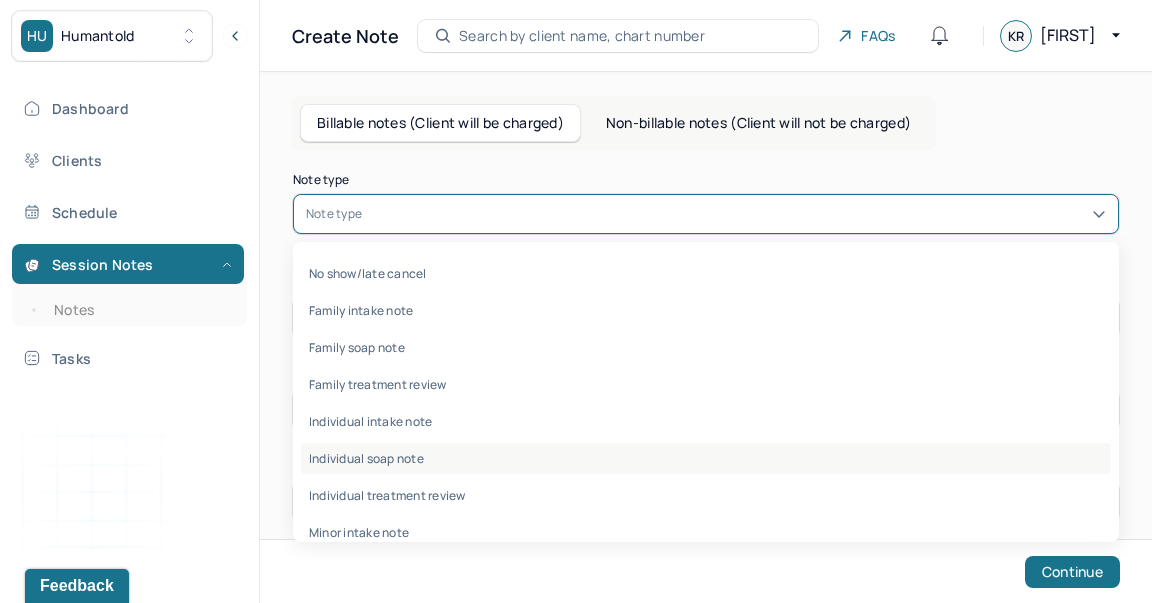 click on "Individual soap note" at bounding box center (706, 458) 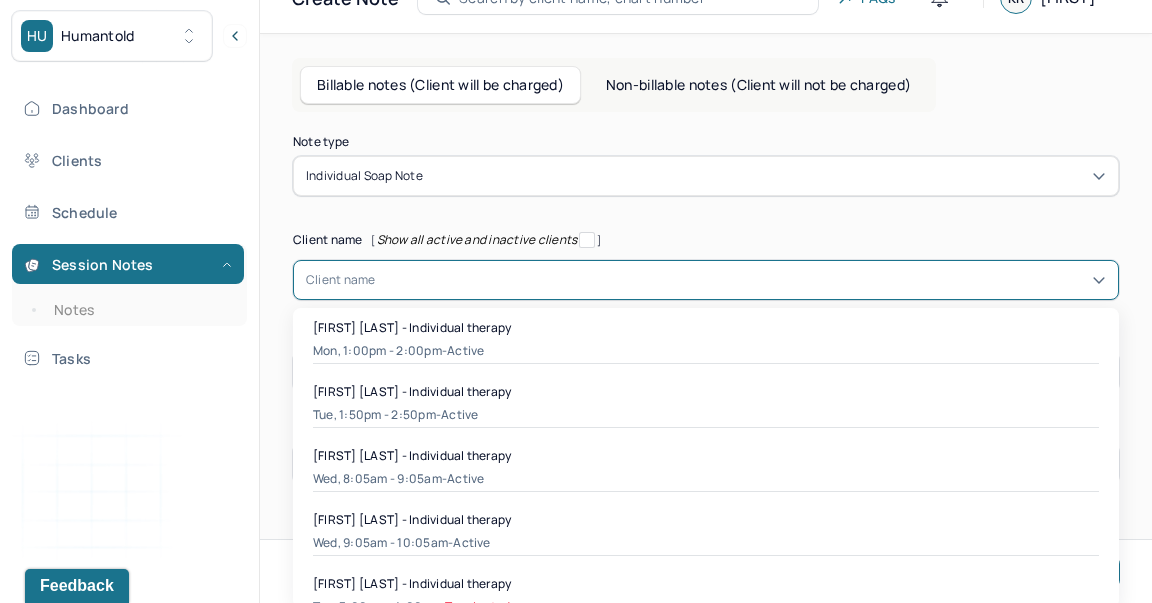 scroll, scrollTop: 51, scrollLeft: 0, axis: vertical 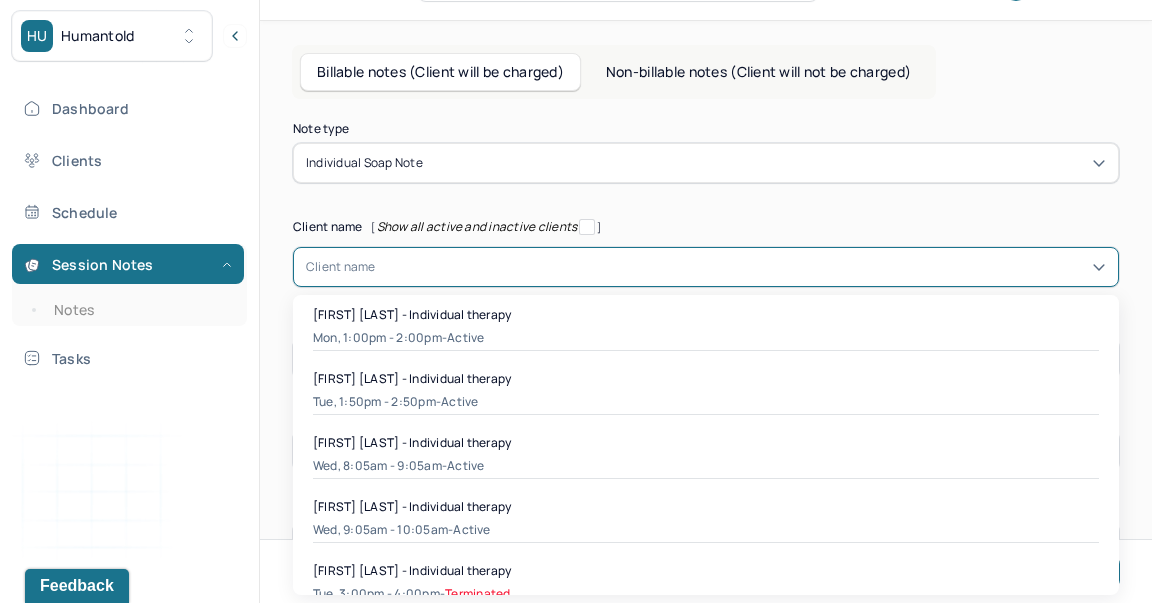 click on "[object Object], 1 of 29. 29 results available. Use Up and Down to choose options, press Enter to select the currently focused option, press Escape to exit the menu, press Tab to select the option and exit the menu. Client name [FIRST] [LAST] - Individual therapy Mon, 1:00pm - 2:00pm  -  active [FIRST] [LAST] - Individual therapy Tue, 1:50pm - 2:50pm  -  active [FIRST] [LAST] - Individual therapy Wed, 8:05am - 9:05am  -  active [FIRST] [LAST] - Individual therapy Wed, 9:05am - 10:05am  -  active [FIRST] [LAST] - Individual therapy Tue, 3:00pm - 4:00pm  -  Terminated [FIRST] [LAST] - Individual therapy Mon, 3:20pm - 4:20pm  -  active [FIRST] [LAST] - Individual therapy Thu, 9:05am - 10:05am  -  active [FIRST] [LAST] - Individual therapy Tue, 10:00am - 11:00am  -  active [FIRST] [LAST] - Individual therapy Wed, 10:05am - 11:05am  -  active [FIRST] [LAST] - Individual therapy Fri, 8:45am - 9:45am  -  active [FIRST] [LAST] - Individual therapy Mon, 10:10am - 11:10am  -  active [FIRST] [LAST] - Individual therapy  -   -" at bounding box center (706, 267) 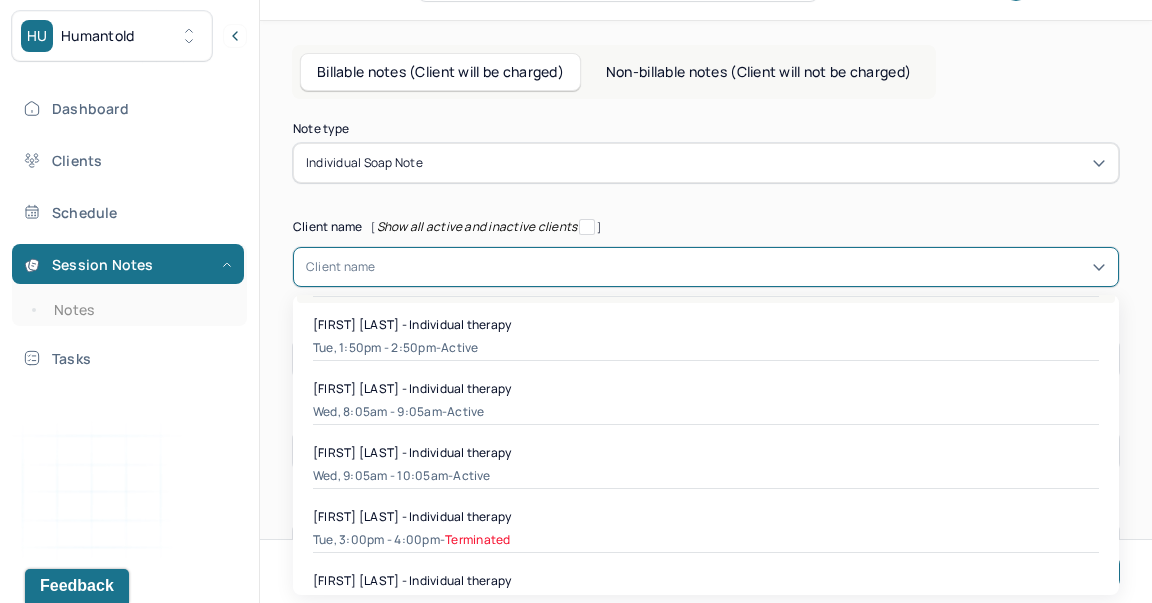 scroll, scrollTop: 56, scrollLeft: 0, axis: vertical 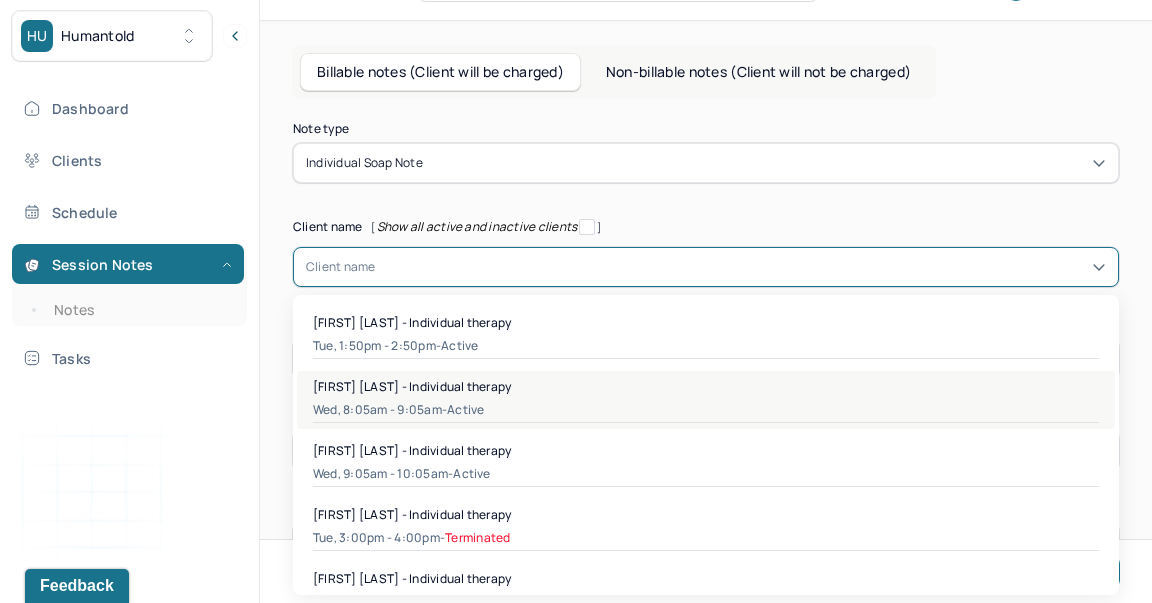 click on "[FIRST] [LAST] - Individual therapy" at bounding box center [412, 386] 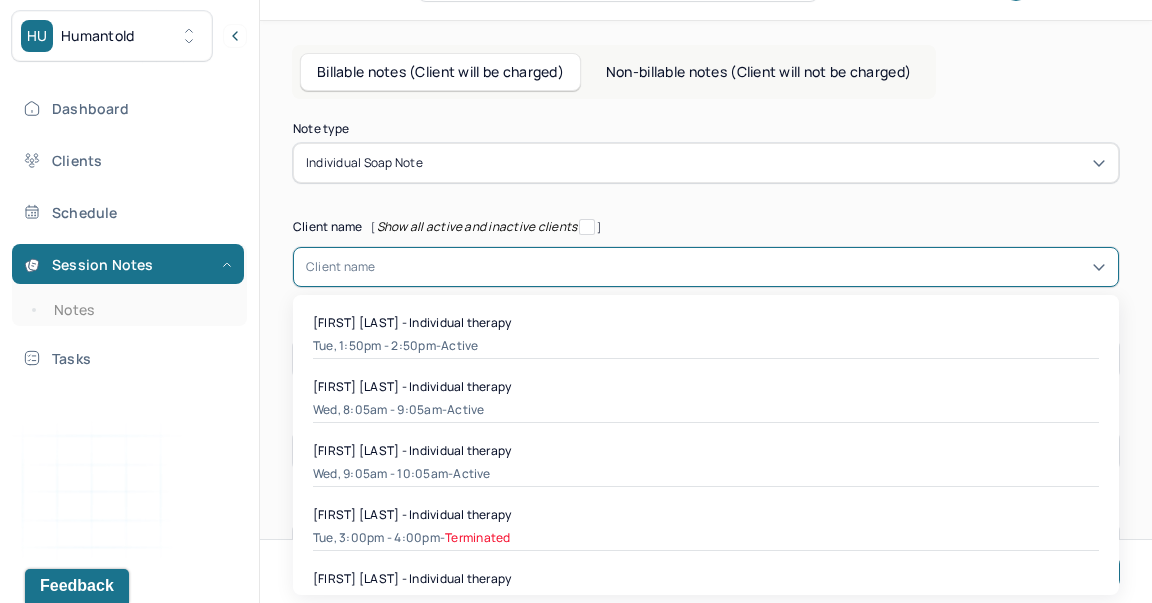 type on "Jul 16, 2025" 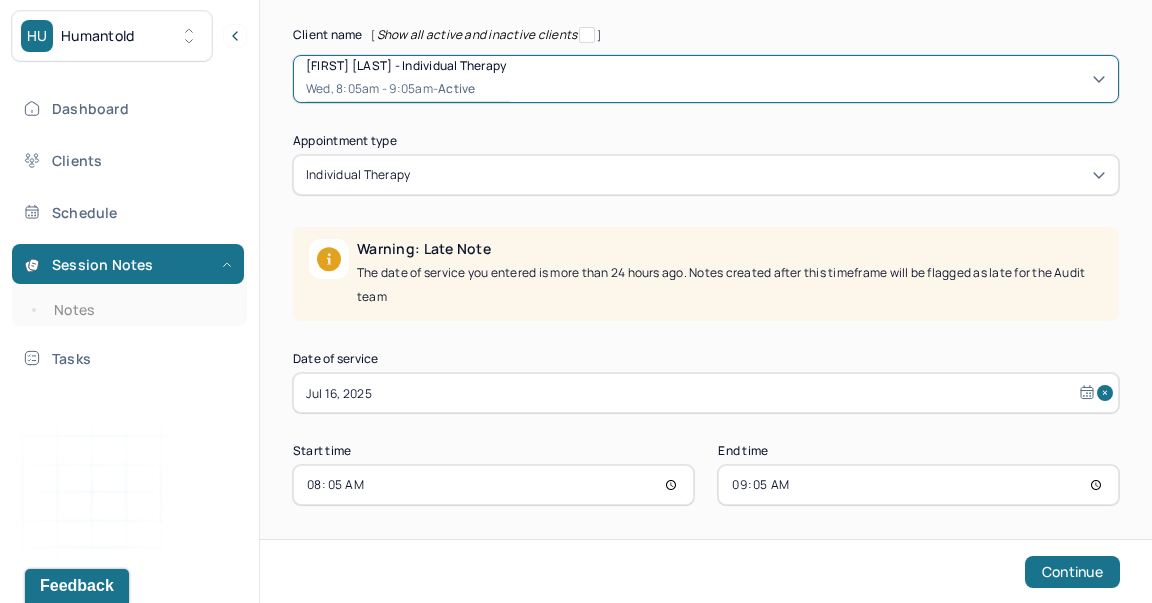 scroll, scrollTop: 249, scrollLeft: 0, axis: vertical 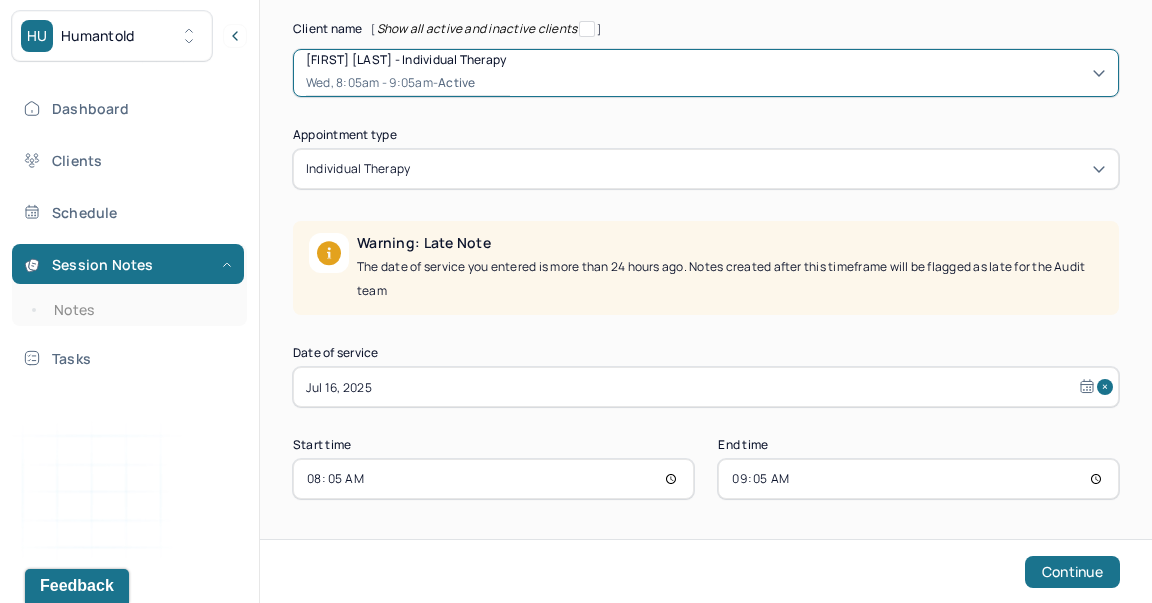 select on "6" 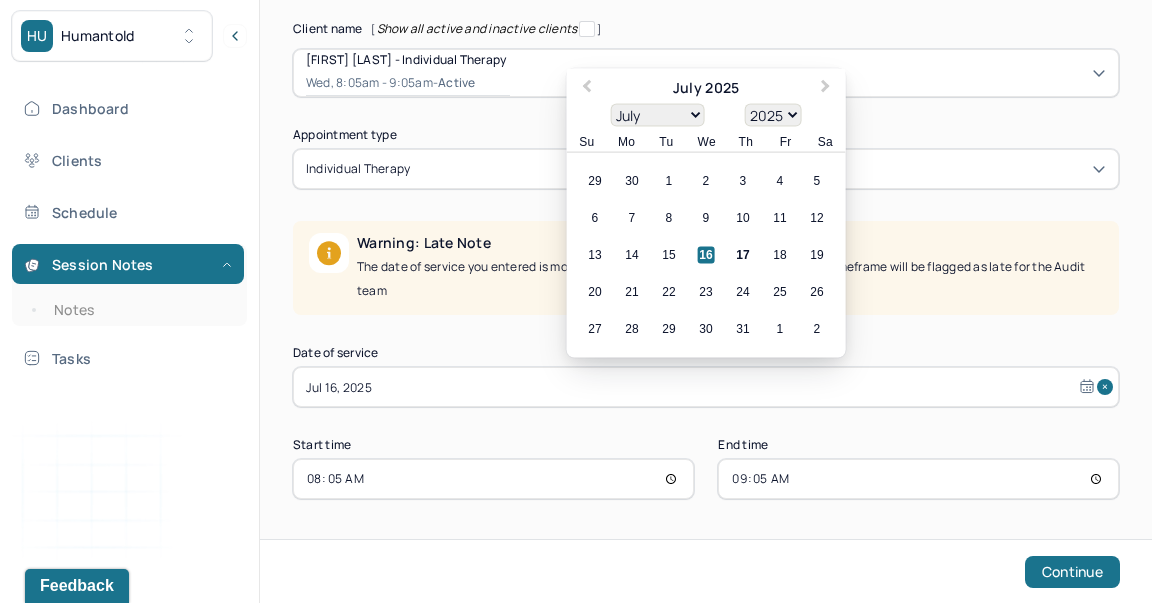 click on "Jul 16, 2025" at bounding box center [706, 387] 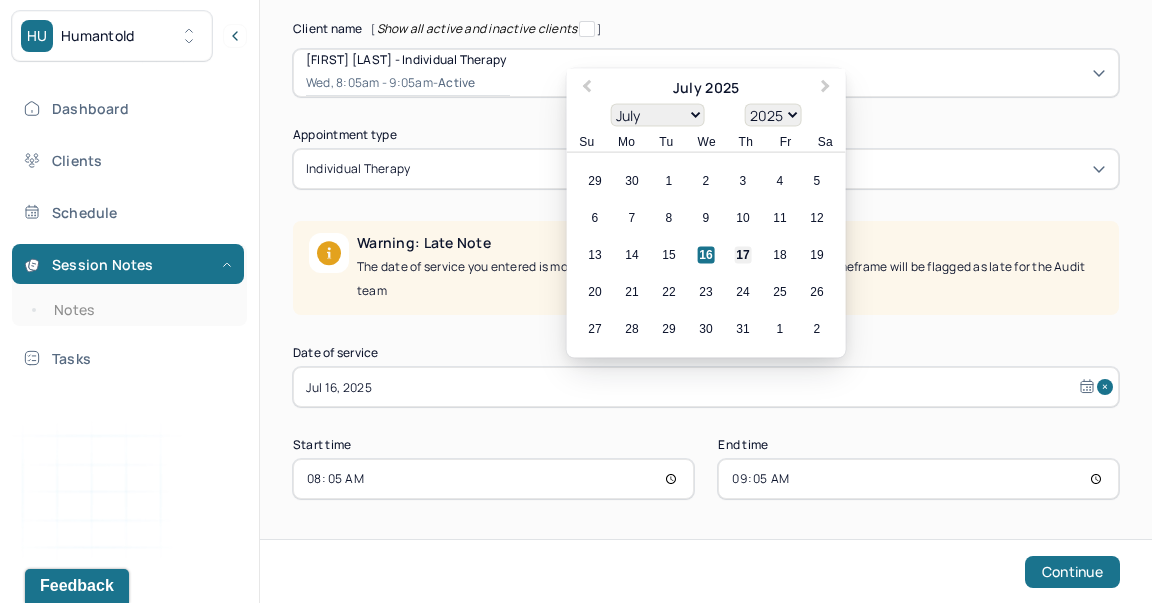 click on "17" at bounding box center [743, 255] 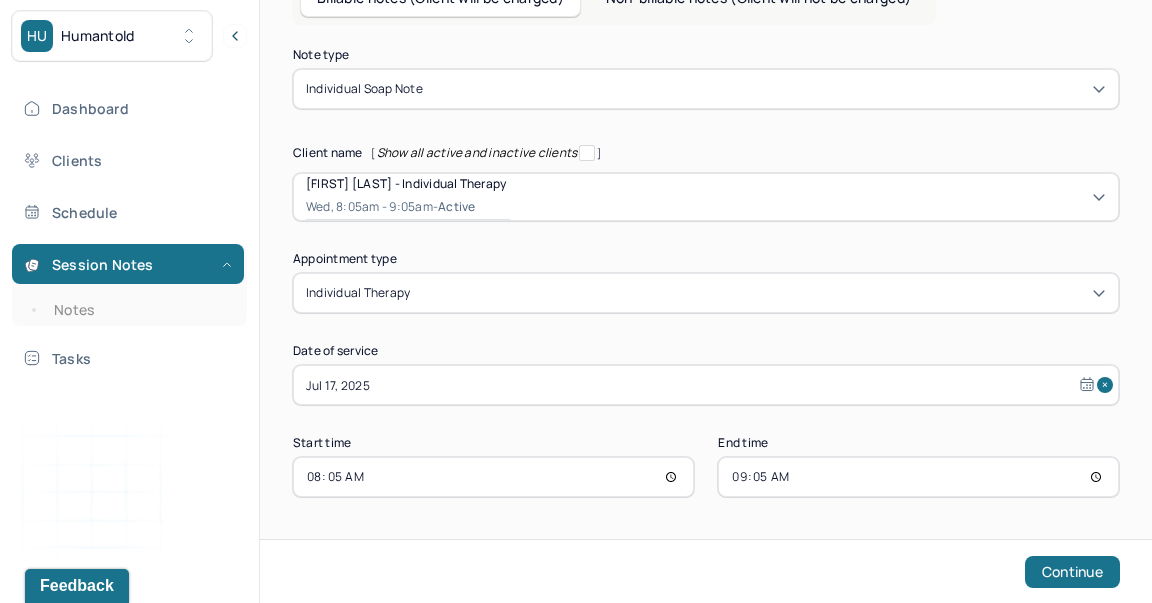 scroll, scrollTop: 123, scrollLeft: 0, axis: vertical 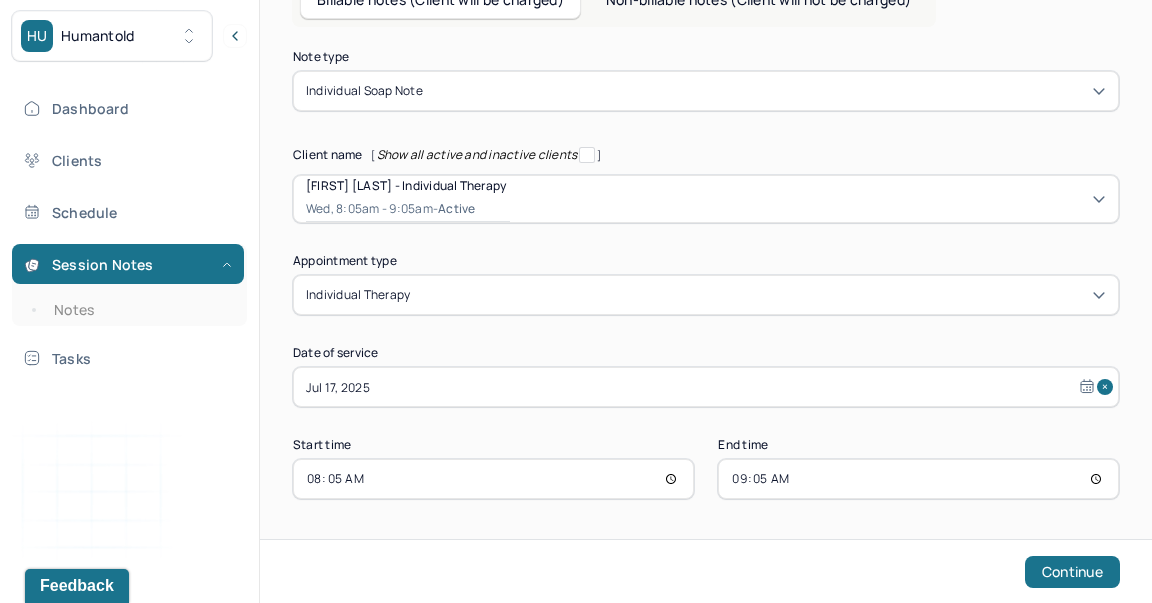 click on "08:05" at bounding box center [493, 479] 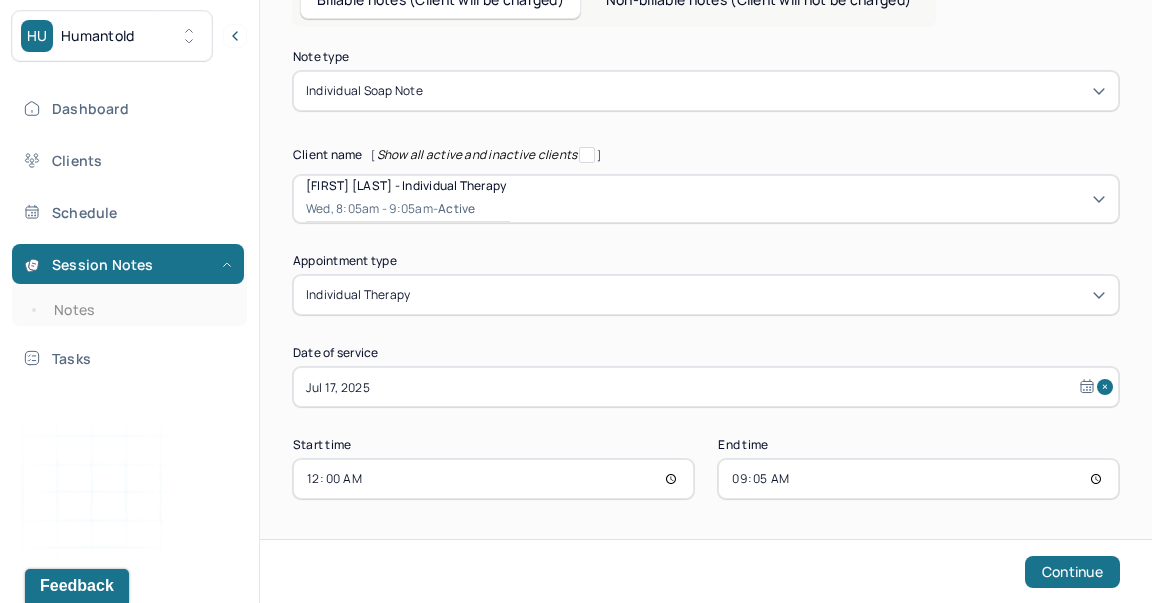 type on "12:00" 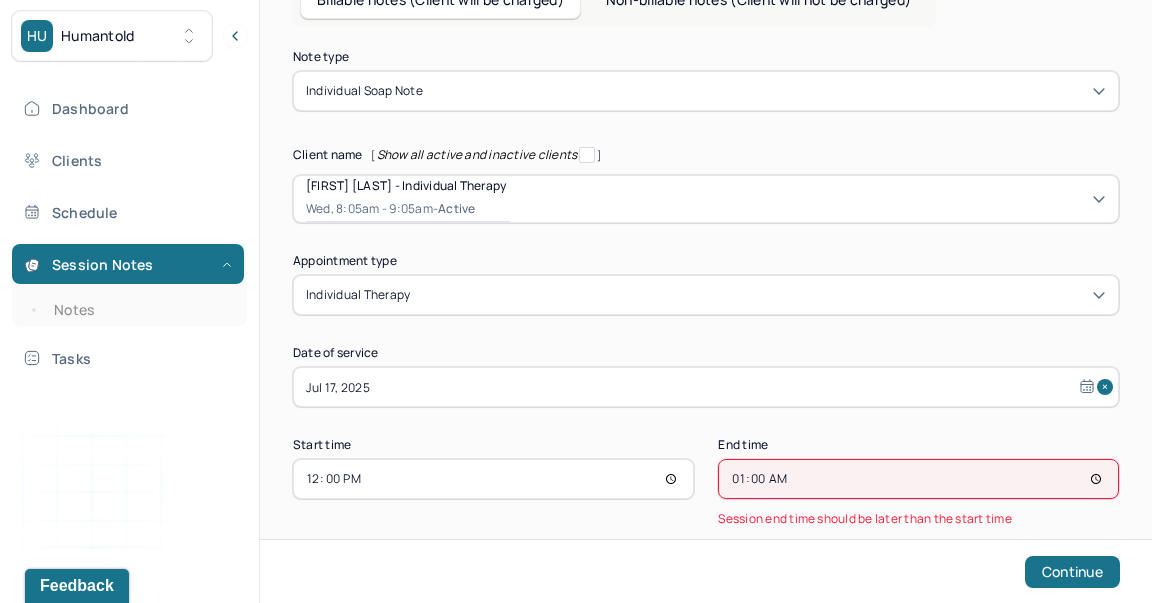 type on "13:00" 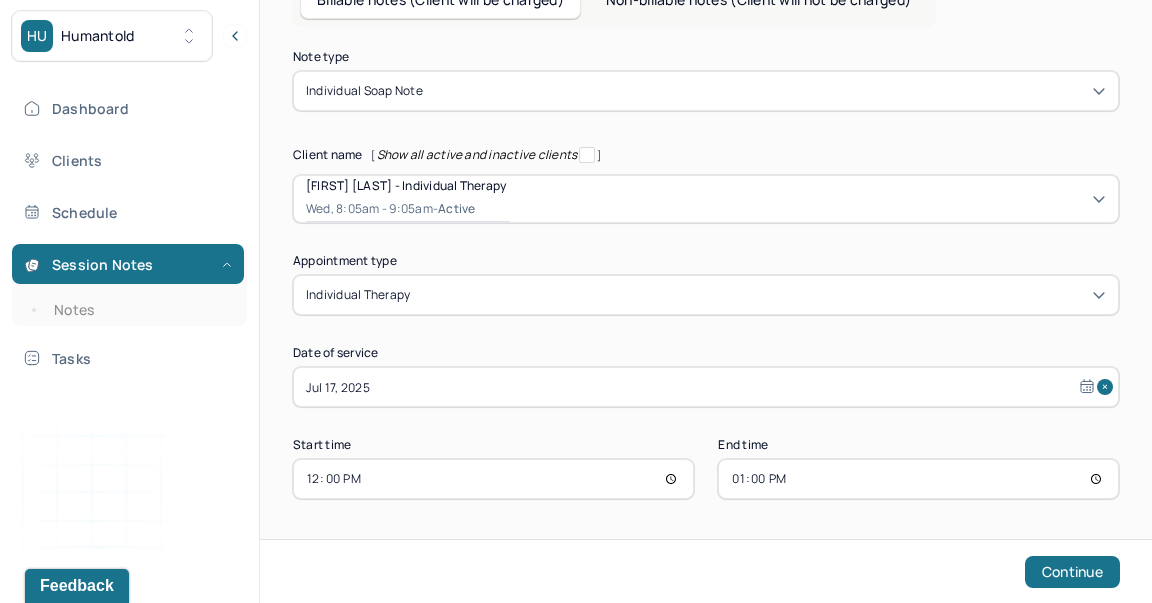 click on "Continue" at bounding box center [1072, 572] 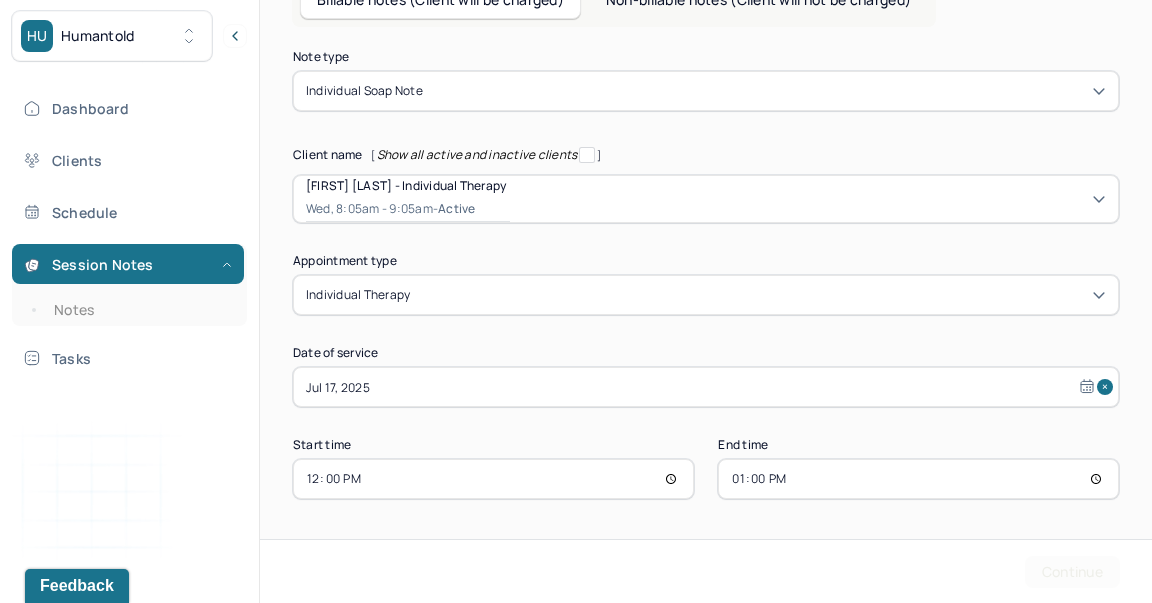 scroll, scrollTop: 0, scrollLeft: 0, axis: both 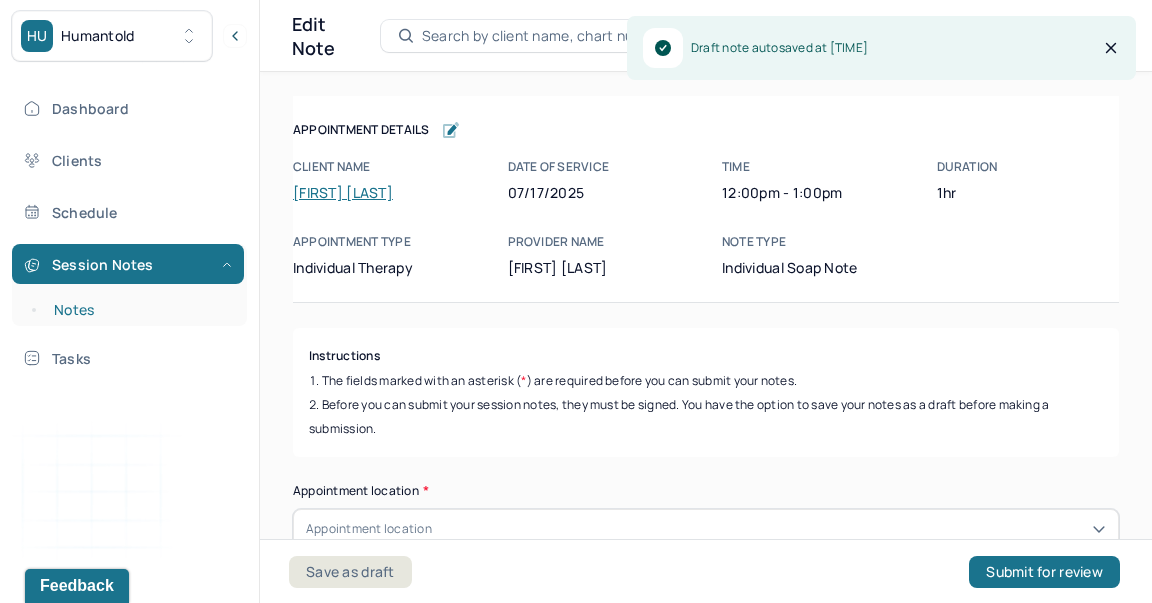 click on "Notes" at bounding box center [139, 310] 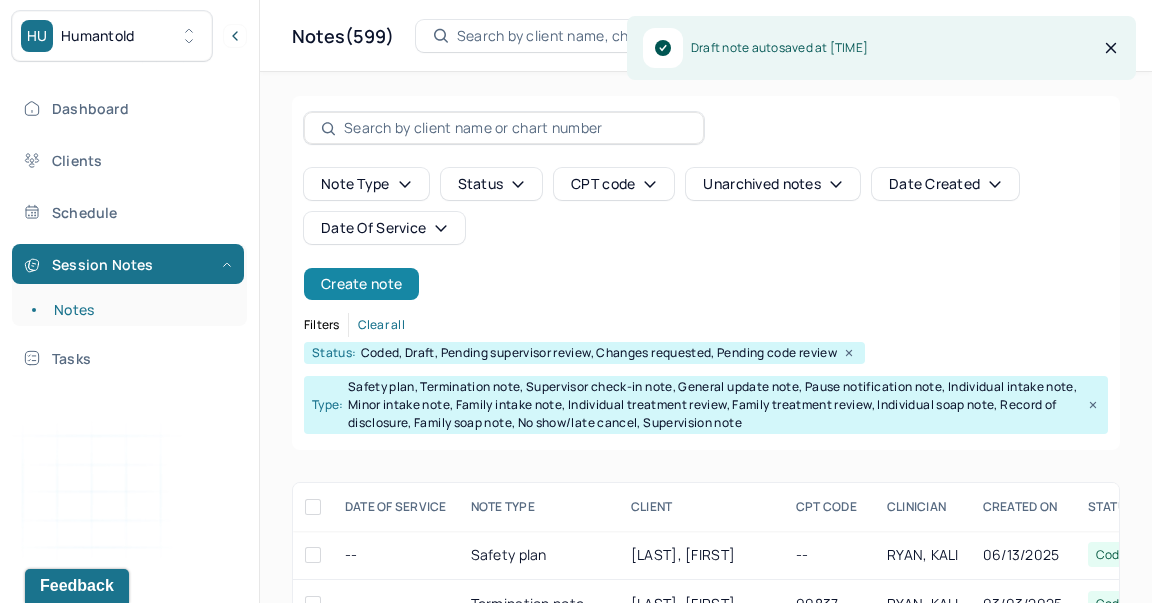 click on "Create note" at bounding box center (361, 284) 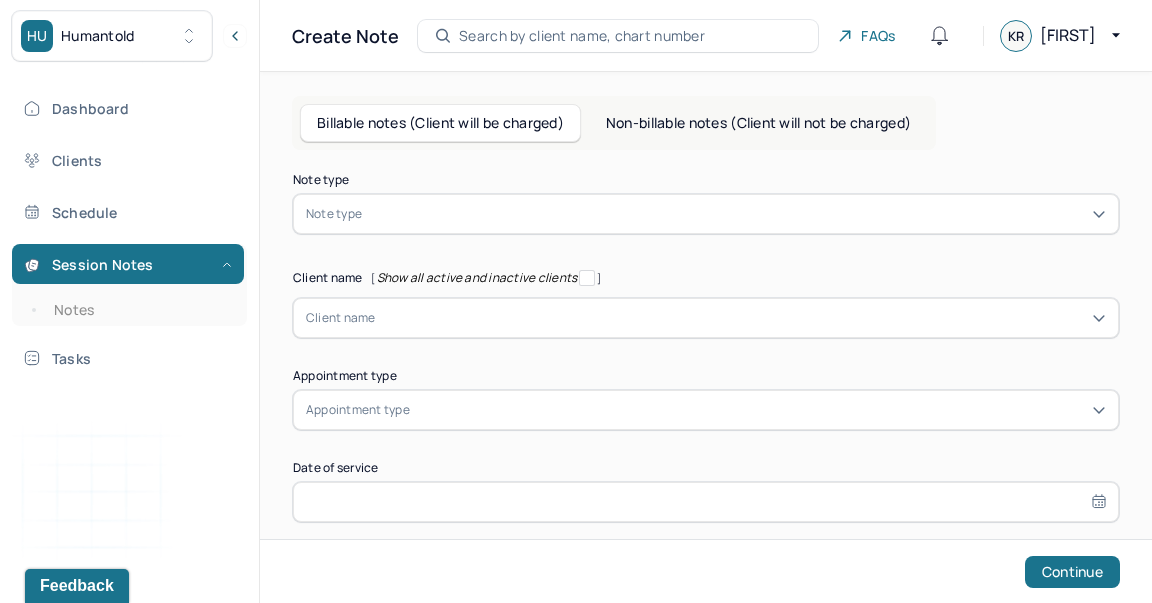 click on "Note type" at bounding box center [706, 214] 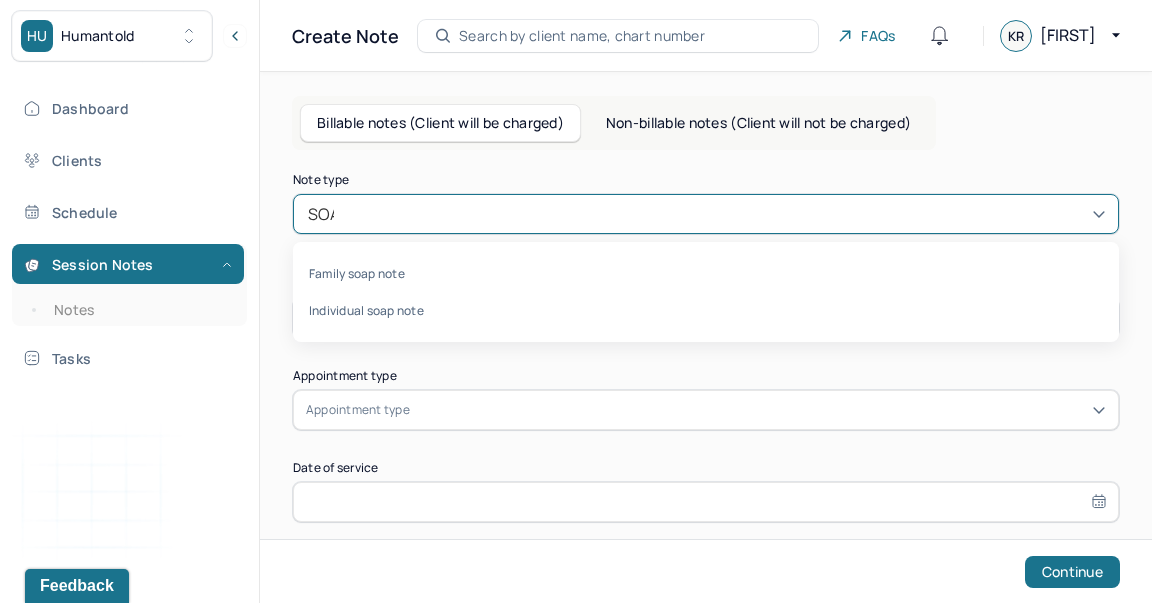 type on "SOAP" 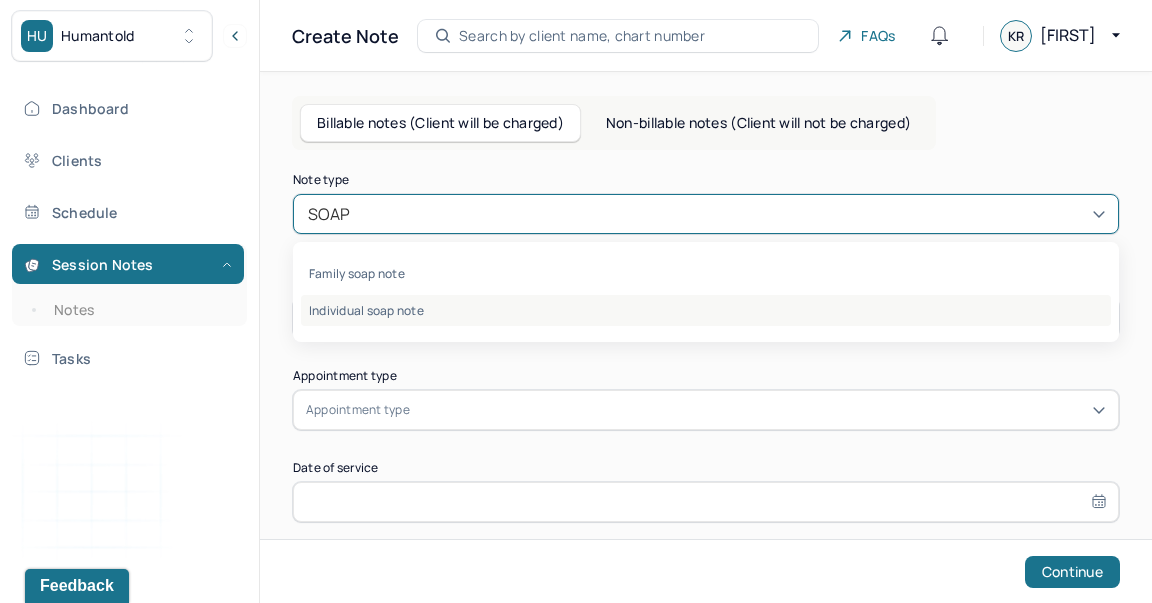 click on "Individual soap note" at bounding box center [706, 310] 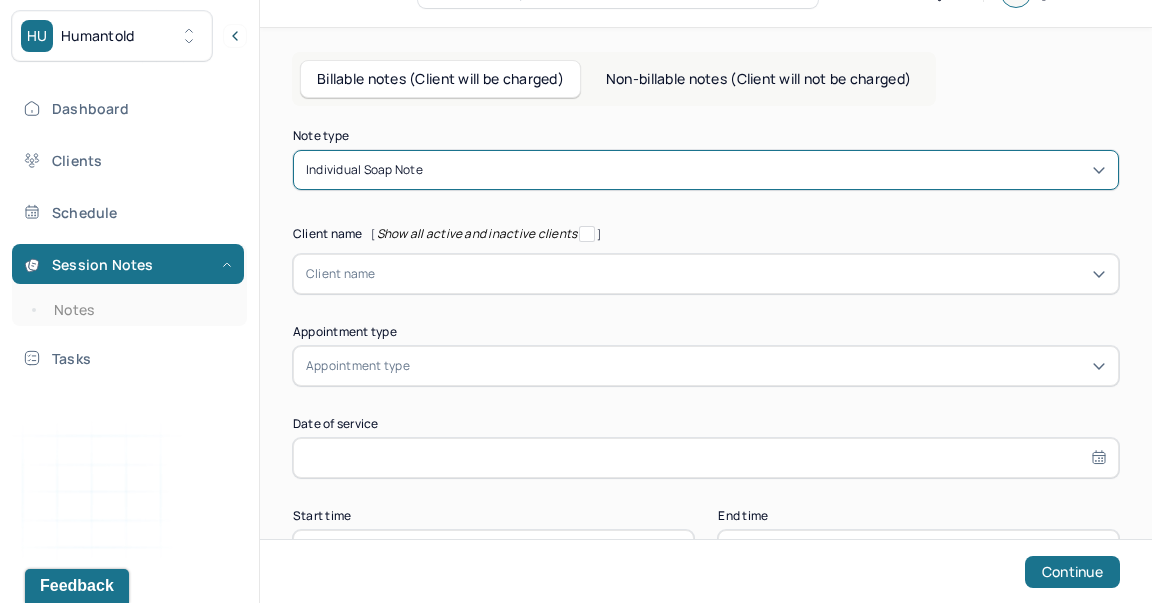 click on "Client name" at bounding box center (706, 274) 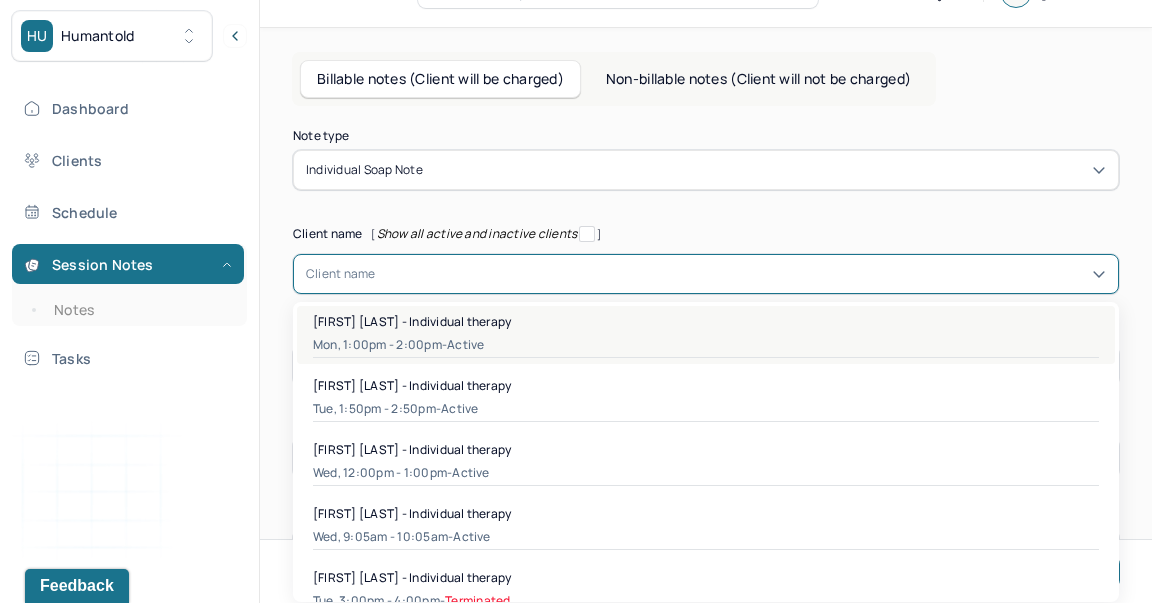 scroll, scrollTop: 51, scrollLeft: 0, axis: vertical 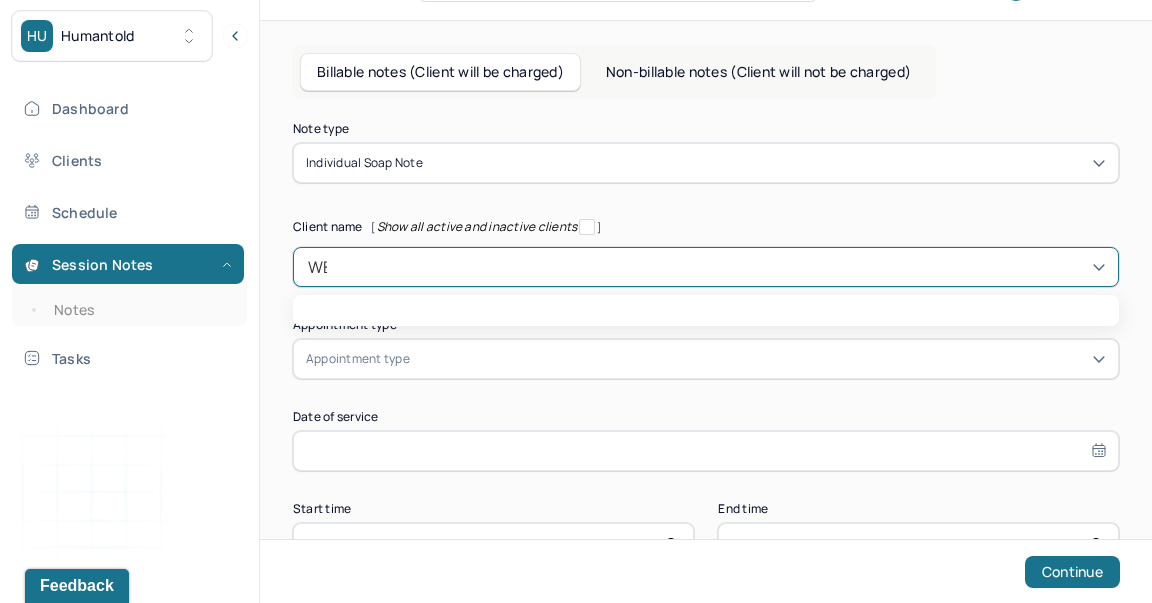 type on "WEND" 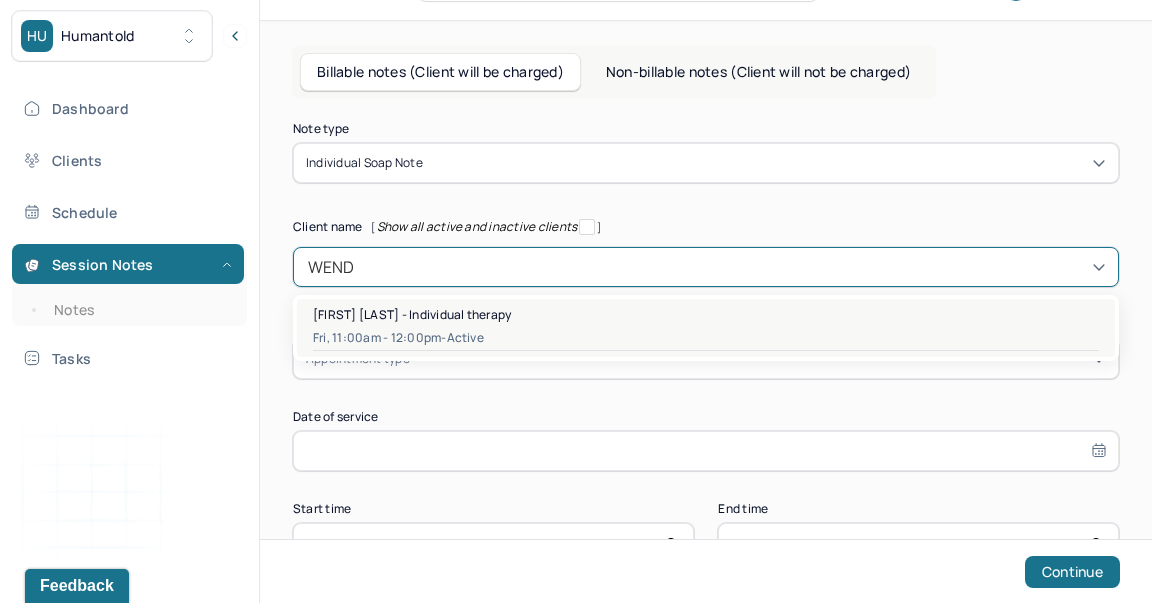 click on "Fri, 11:00am - 12:00pm  -  active" at bounding box center (706, 338) 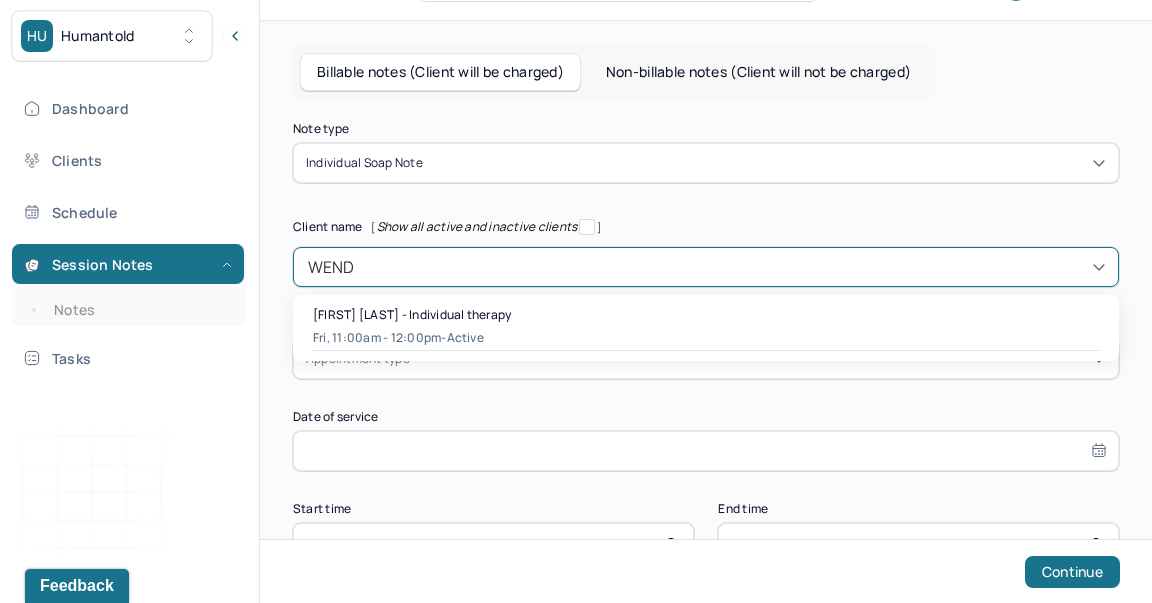 type 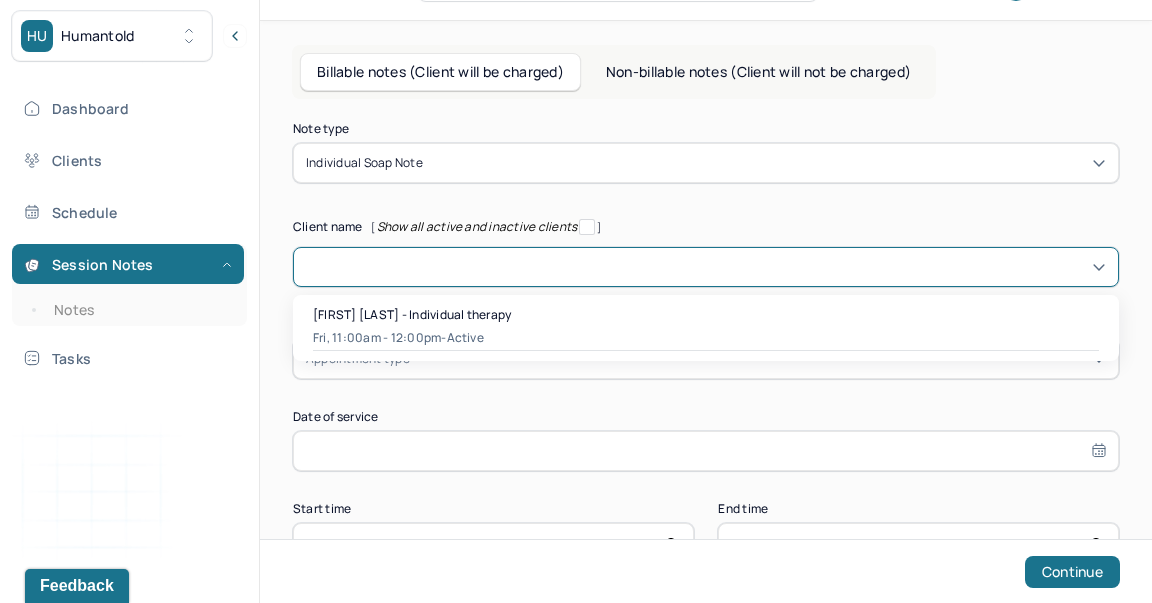 type on "Jul 11, 2025" 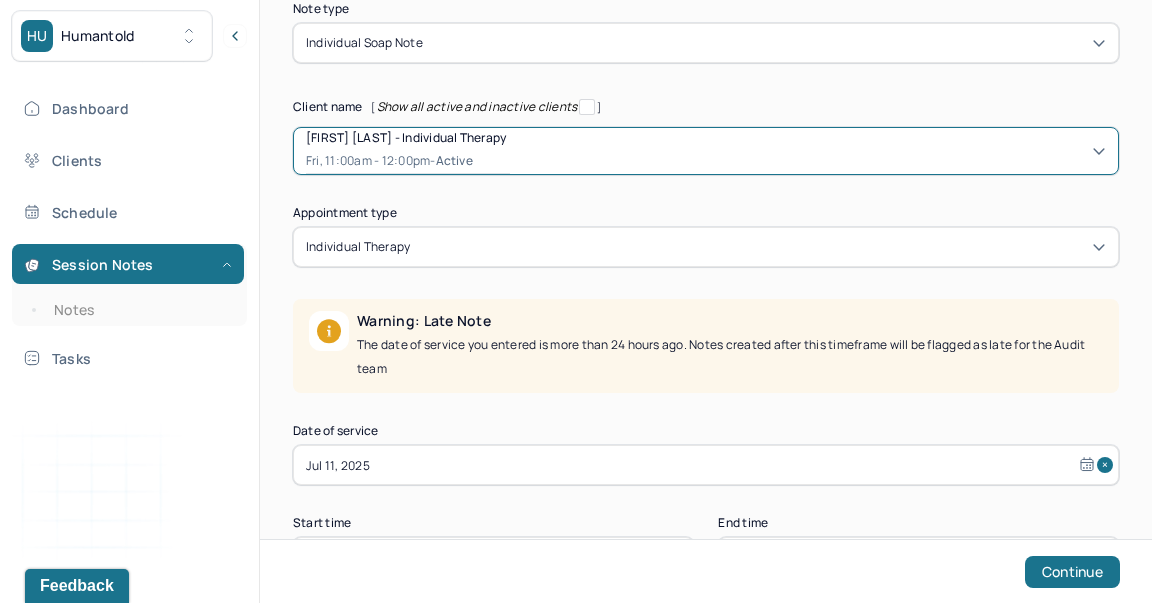 scroll, scrollTop: 211, scrollLeft: 0, axis: vertical 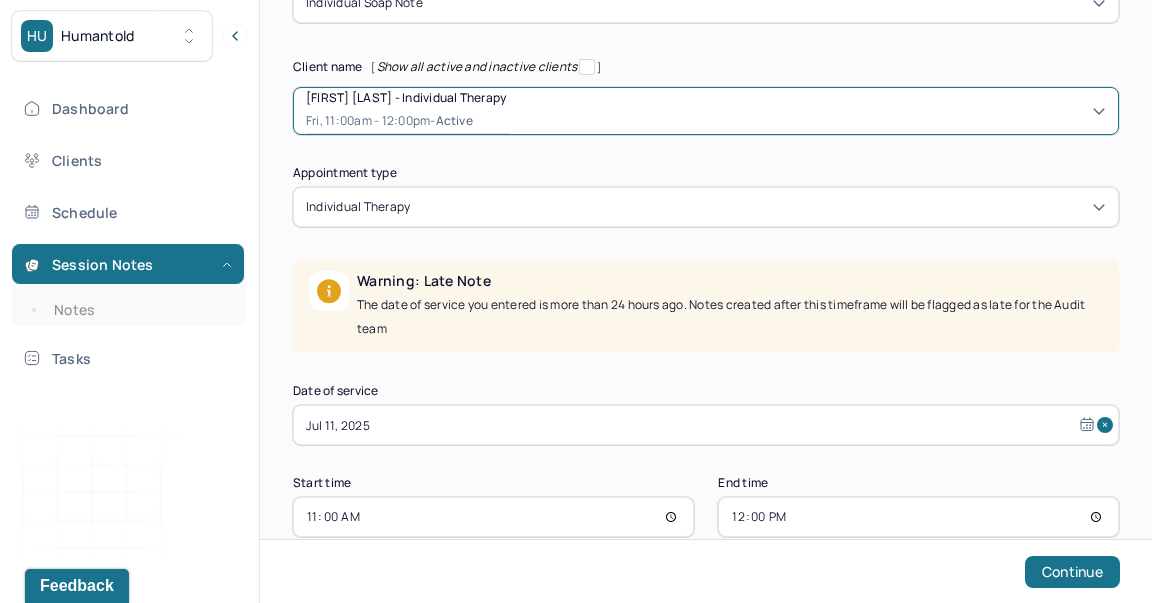 select on "6" 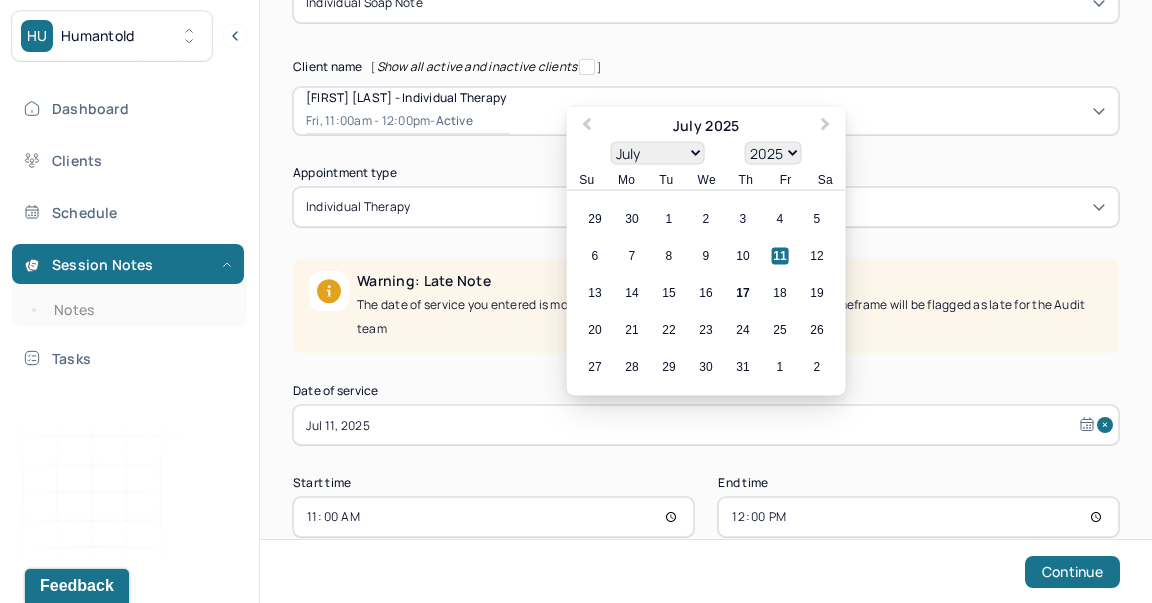 click on "Jul 11, 2025" at bounding box center [706, 425] 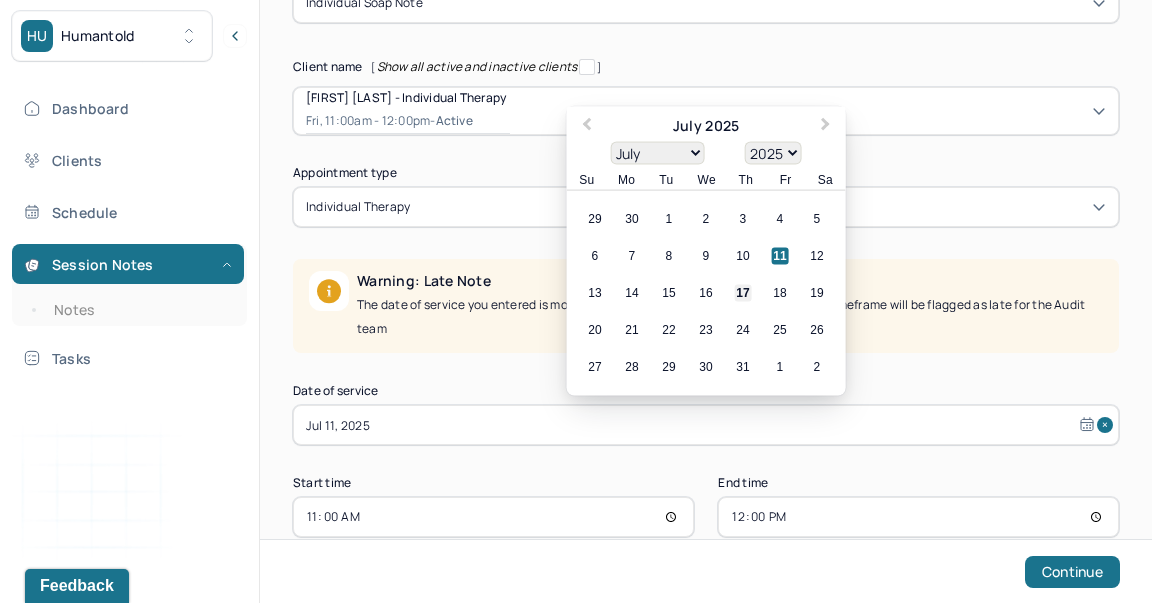 click on "17" at bounding box center (743, 293) 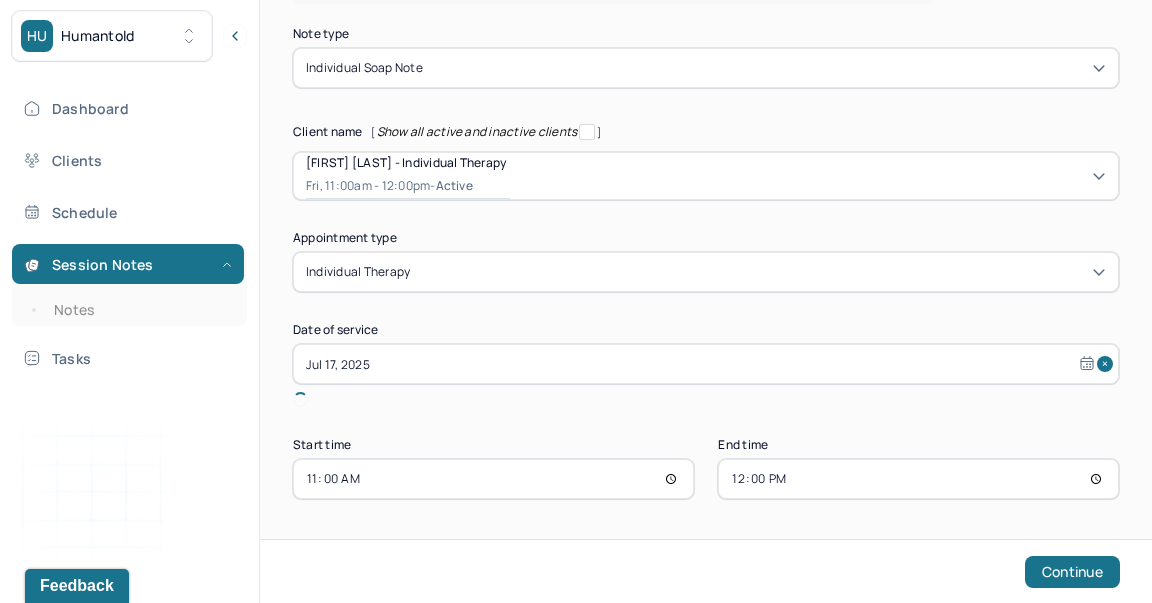 scroll, scrollTop: 123, scrollLeft: 0, axis: vertical 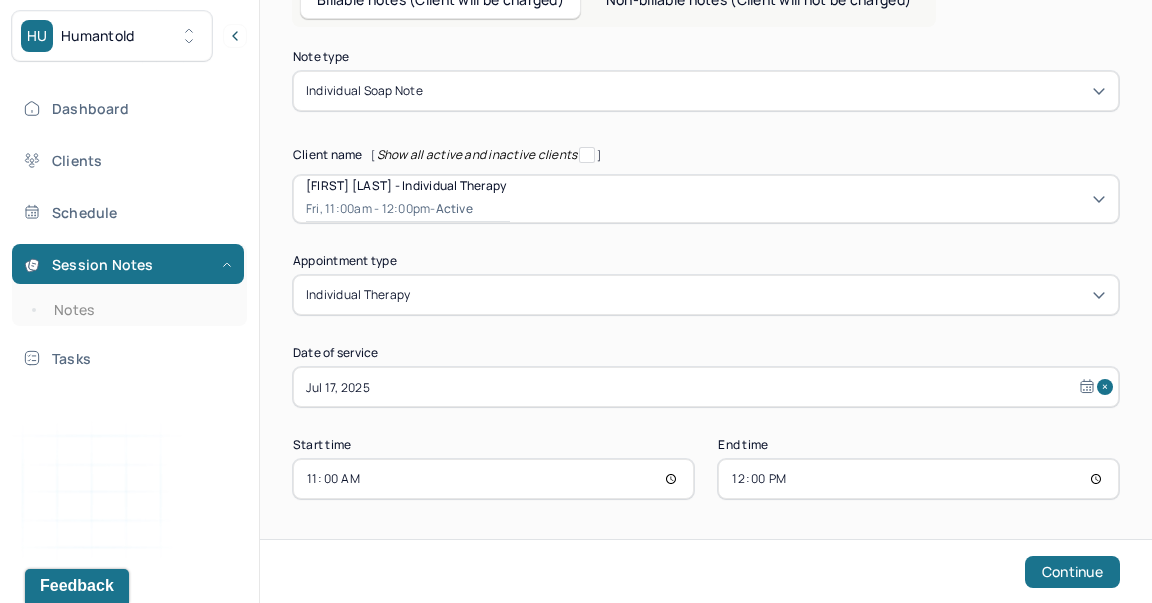 click on "11:00" at bounding box center [493, 479] 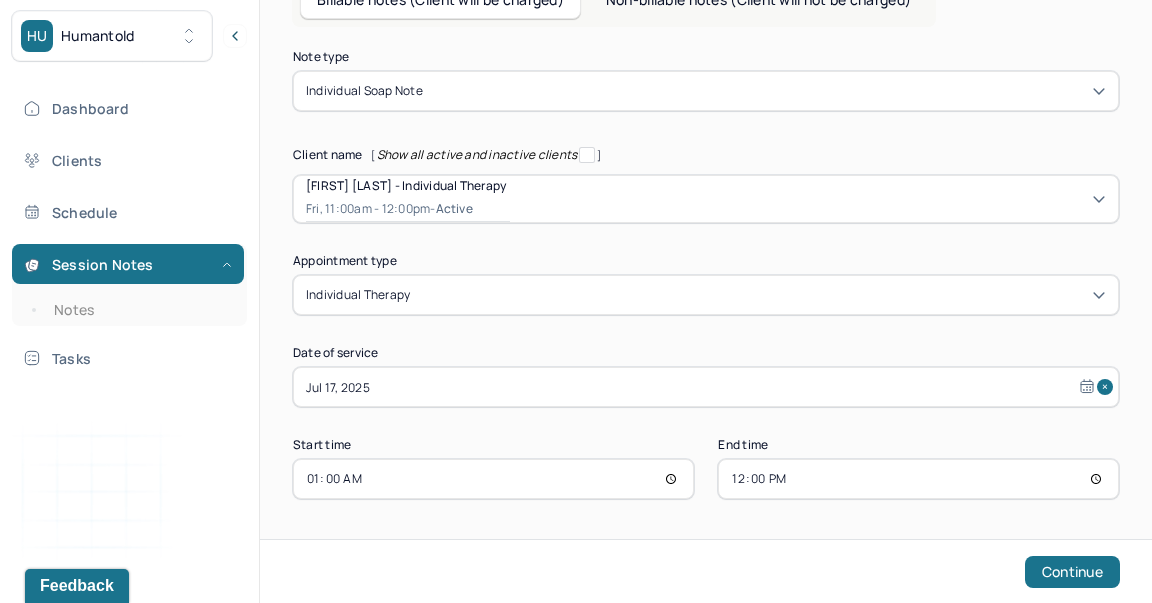 type on "13:00" 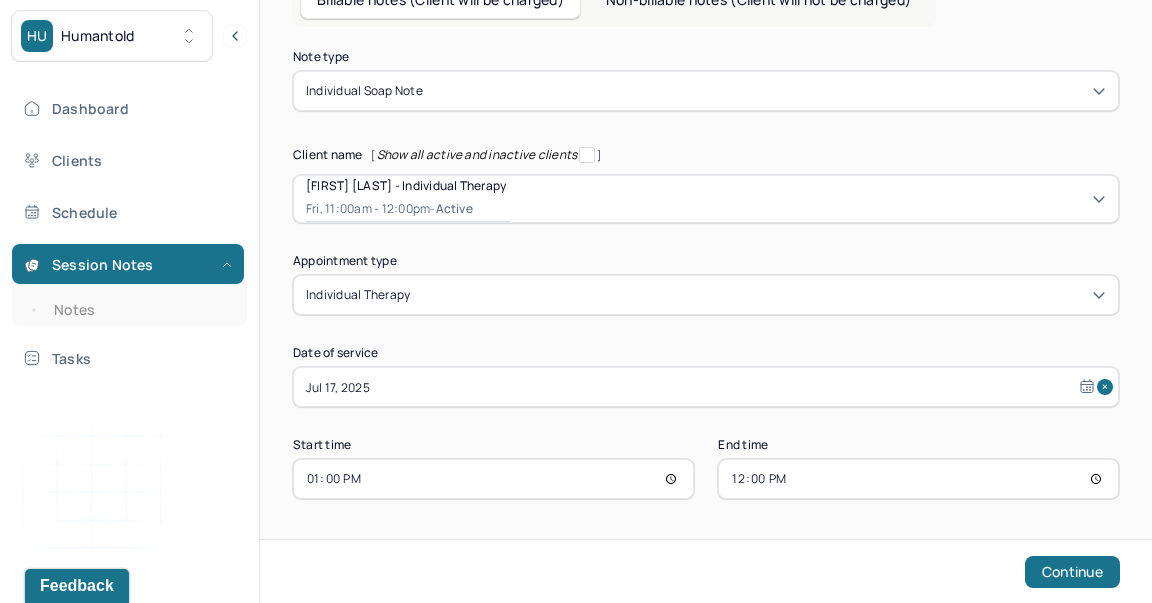 type on "14:00" 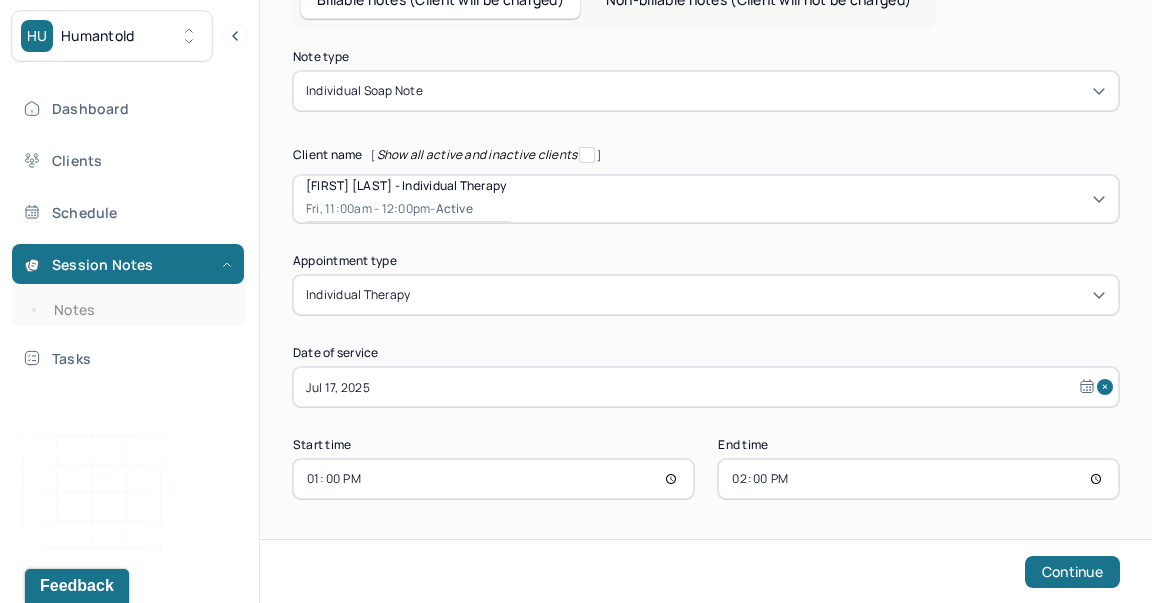 click on "Continue" at bounding box center [1072, 572] 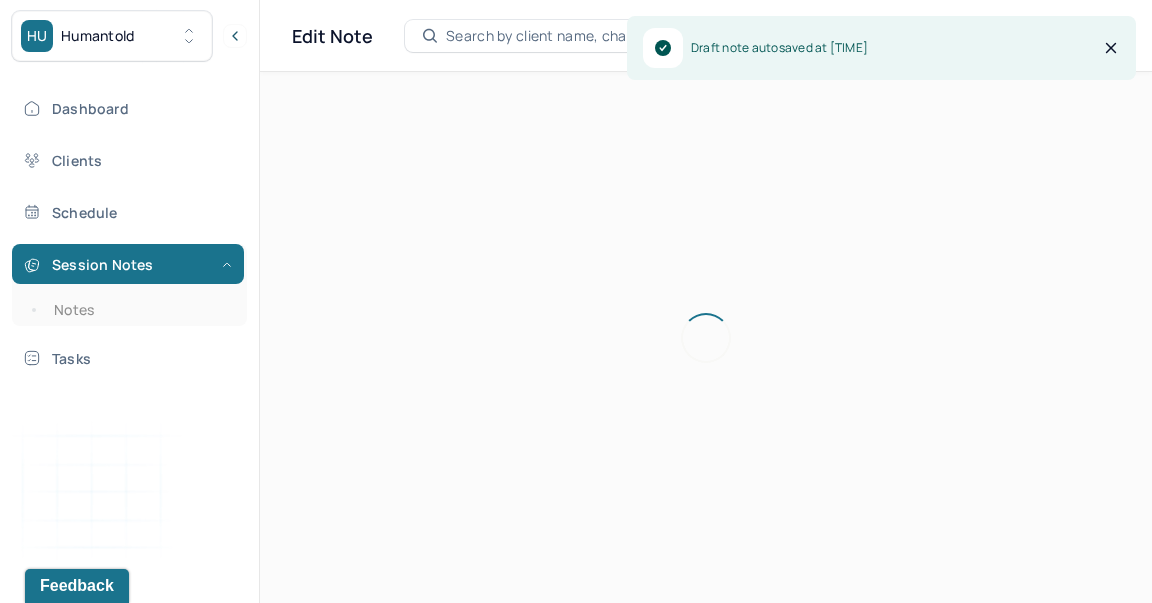 scroll, scrollTop: 0, scrollLeft: 0, axis: both 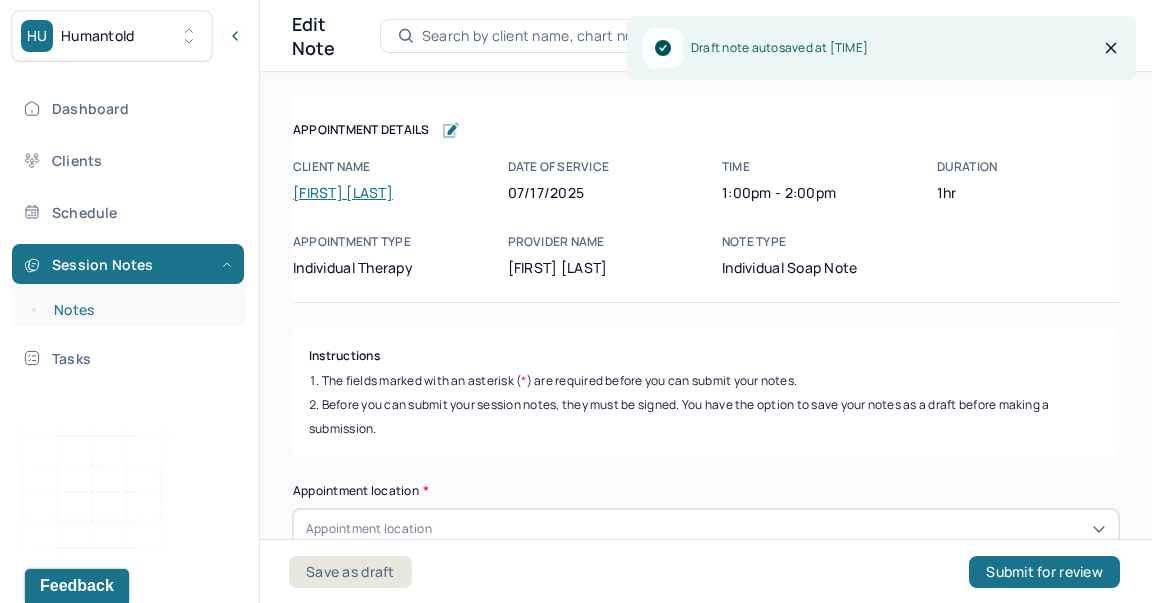 click on "Notes" at bounding box center [139, 310] 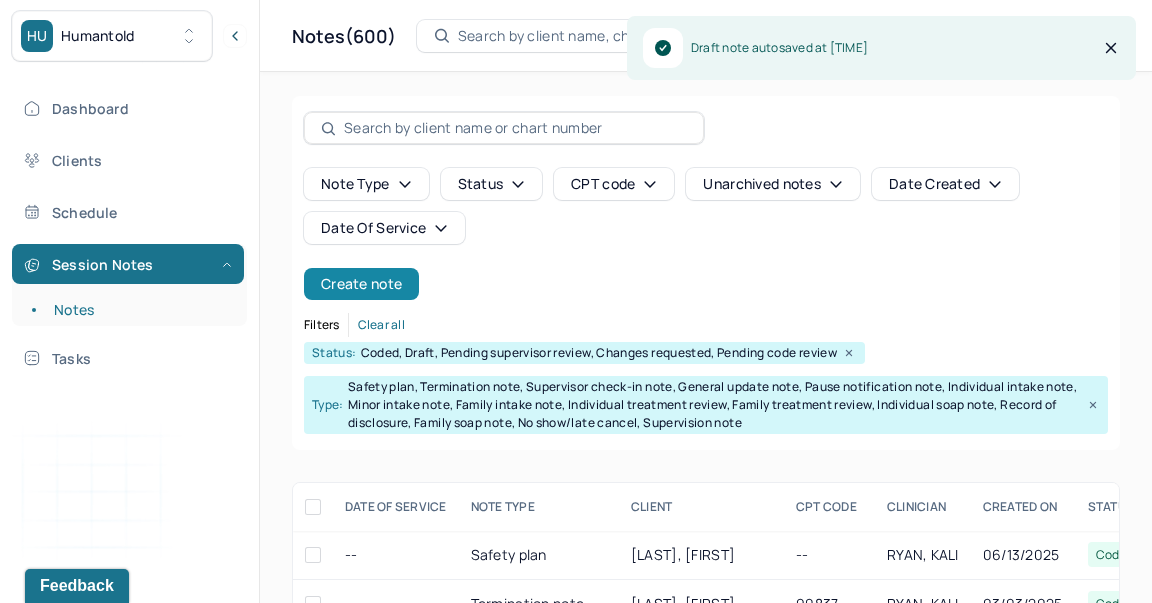 click on "Create note" at bounding box center [361, 284] 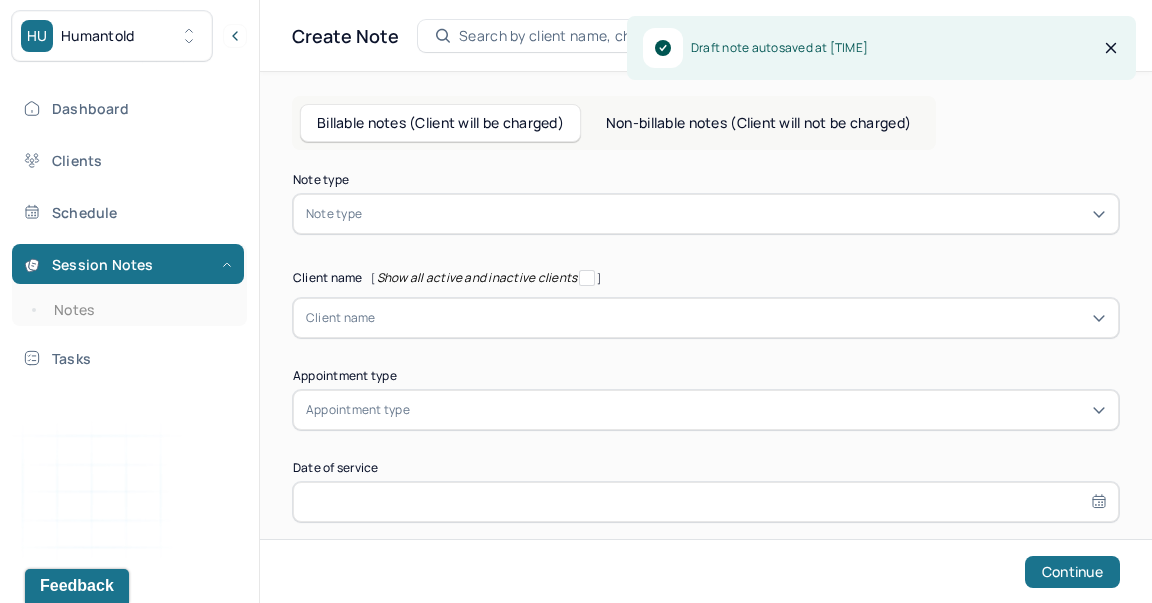 click at bounding box center (736, 214) 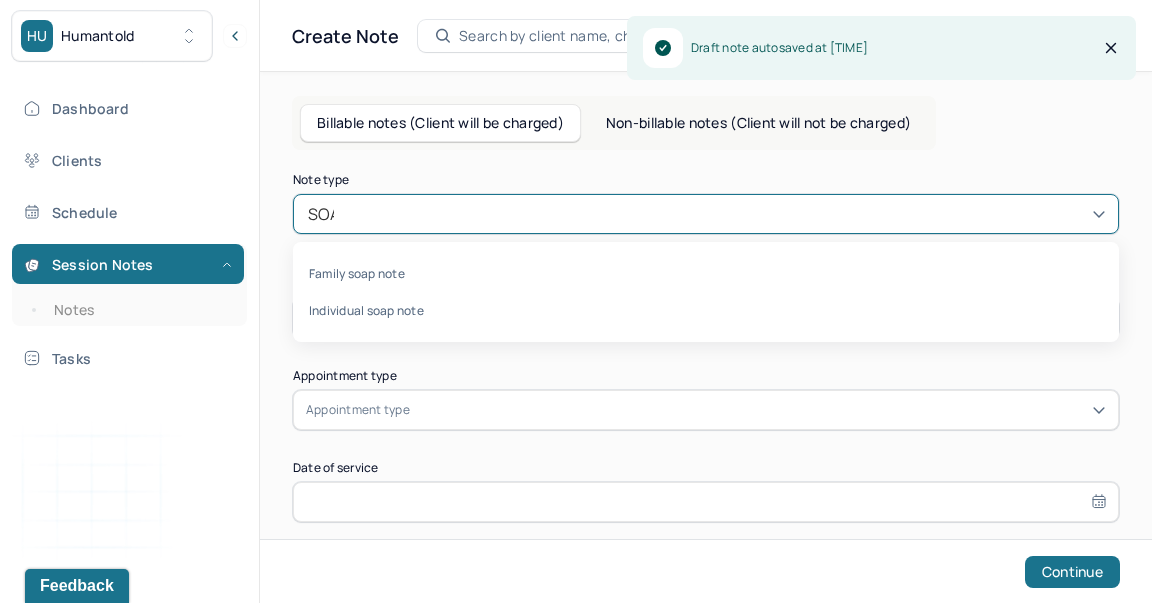 type on "SOAP" 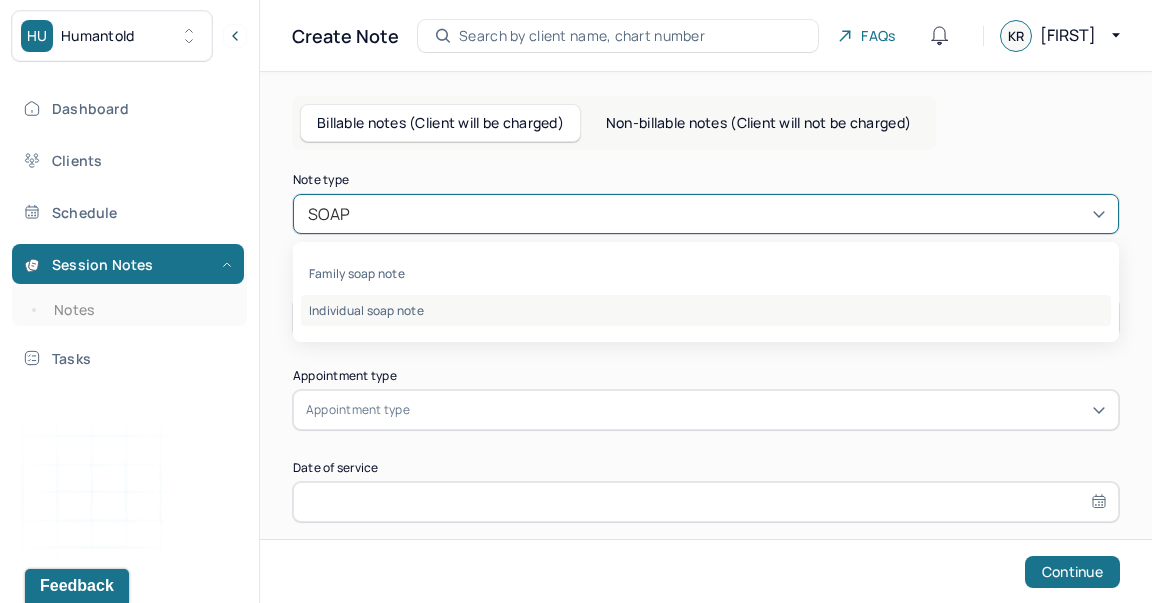 click on "Individual soap note" at bounding box center (706, 310) 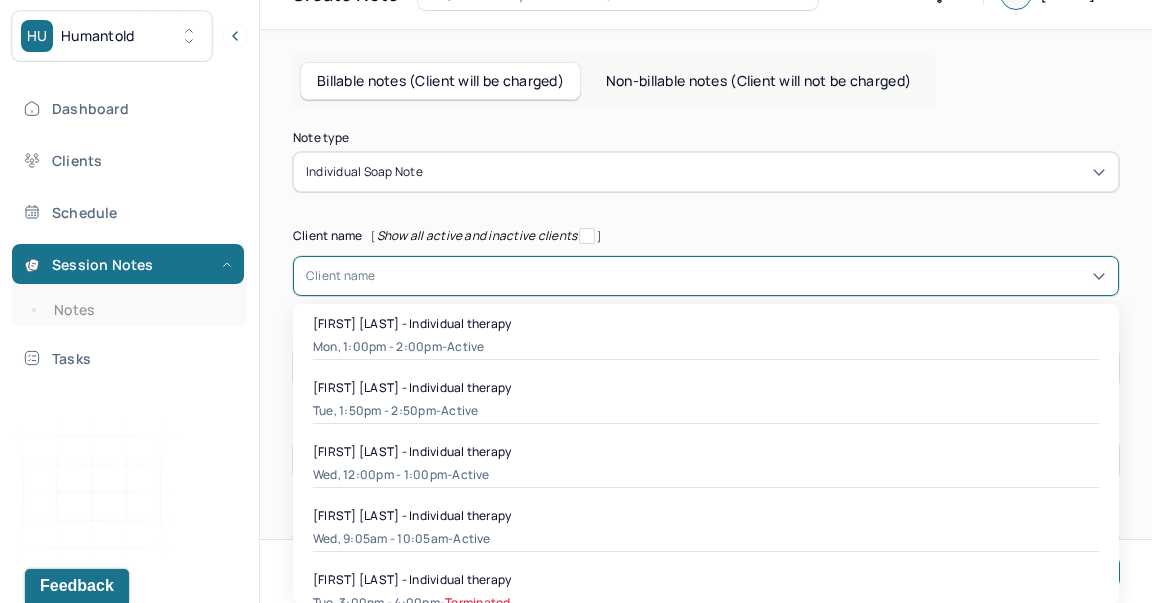 click on "[object Object], 2 of 29. 29 results available. Use Up and Down to choose options, press Enter to select the currently focused option, press Escape to exit the menu, press Tab to select the option and exit the menu. Client name [FIRST] [LAST] - Individual therapy Mon, 1:00pm - 2:00pm  -  active [FIRST] [LAST] - Individual therapy Tue, 1:50pm - 2:50pm  -  active [FIRST] [LAST] - Individual therapy Wed, 12:00pm - 1:00pm  -  active [FIRST] [LAST] - Individual therapy Wed, 9:05am - 10:05am  -  active [FIRST] [LAST] - Individual therapy Tue, 3:00pm - 4:00pm  -  Terminated [FIRST] [LAST] - Individual therapy Mon, 3:20pm - 4:20pm  -  active [FIRST] [LAST] - Individual therapy Thu, 9:05am - 10:05am  -  active [FIRST] [LAST] - Individual therapy Tue, 10:00am - 11:00am  -  active [FIRST] [LAST] - Individual therapy Wed, 10:05am - 11:05am  -  active [FIRST] [LAST] - Individual therapy Fri, 8:45am - 9:45am  -  active [FIRST] [LAST] - Individual therapy Mon, 10:10am - 11:10am  -  active [FIRST] [LAST] - Individual therapy  -" at bounding box center (706, 276) 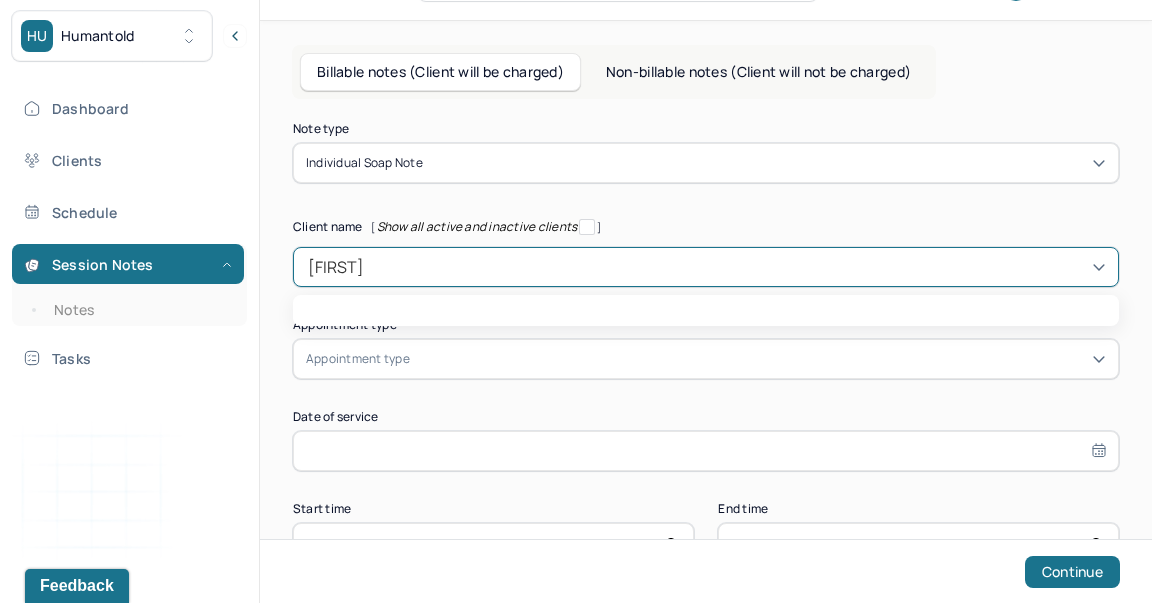 type on "[FIRST]" 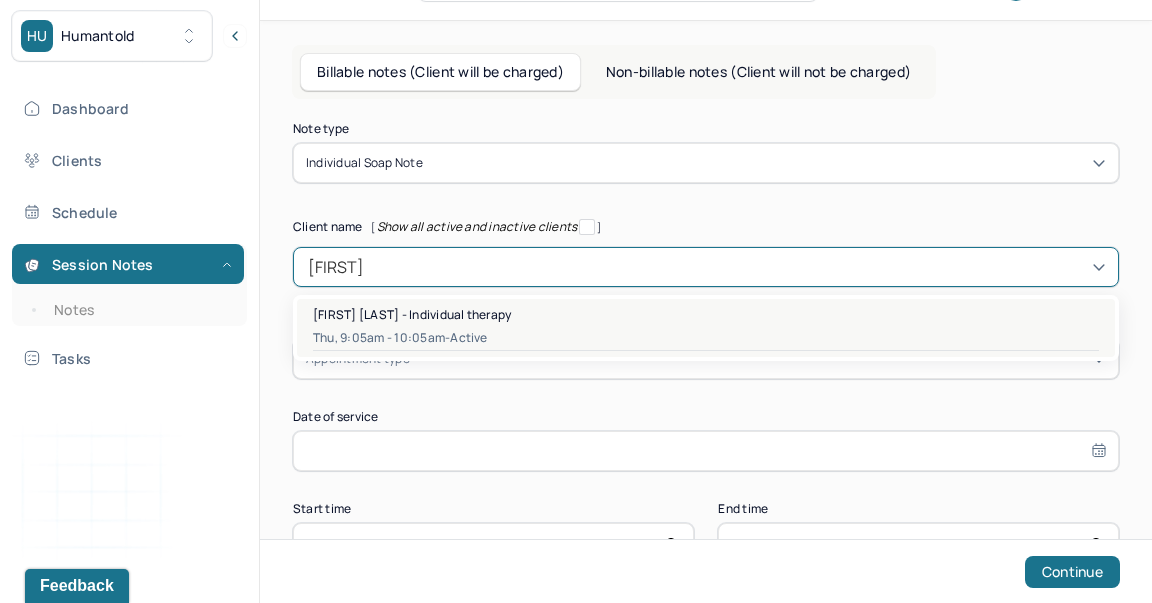 click on "[FIRST] [LAST] - Individual therapy" at bounding box center [412, 314] 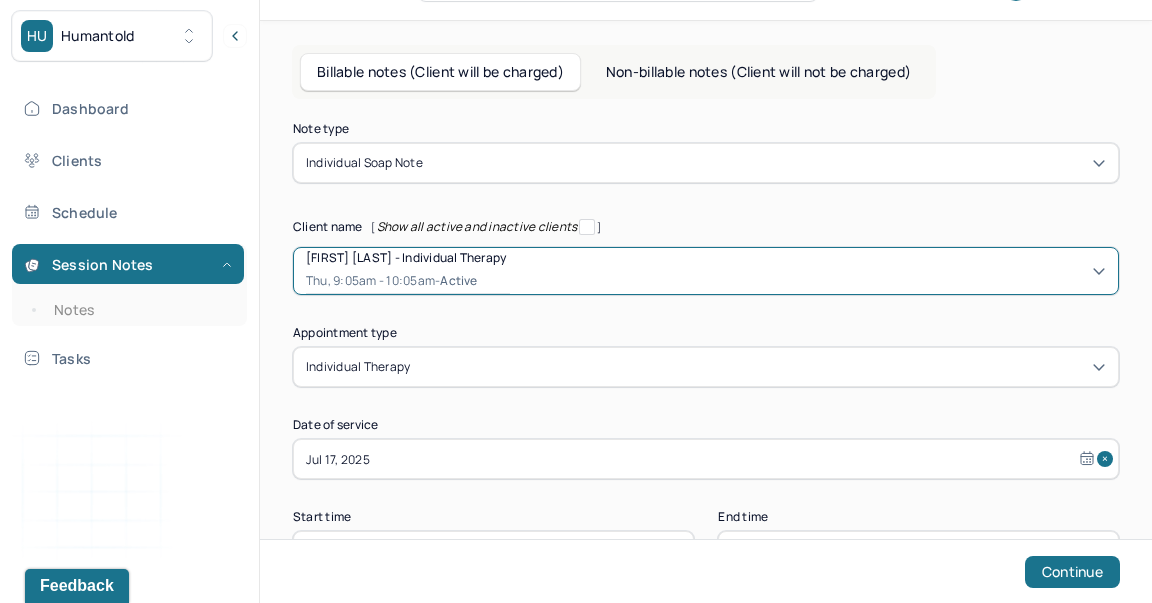 scroll, scrollTop: 123, scrollLeft: 0, axis: vertical 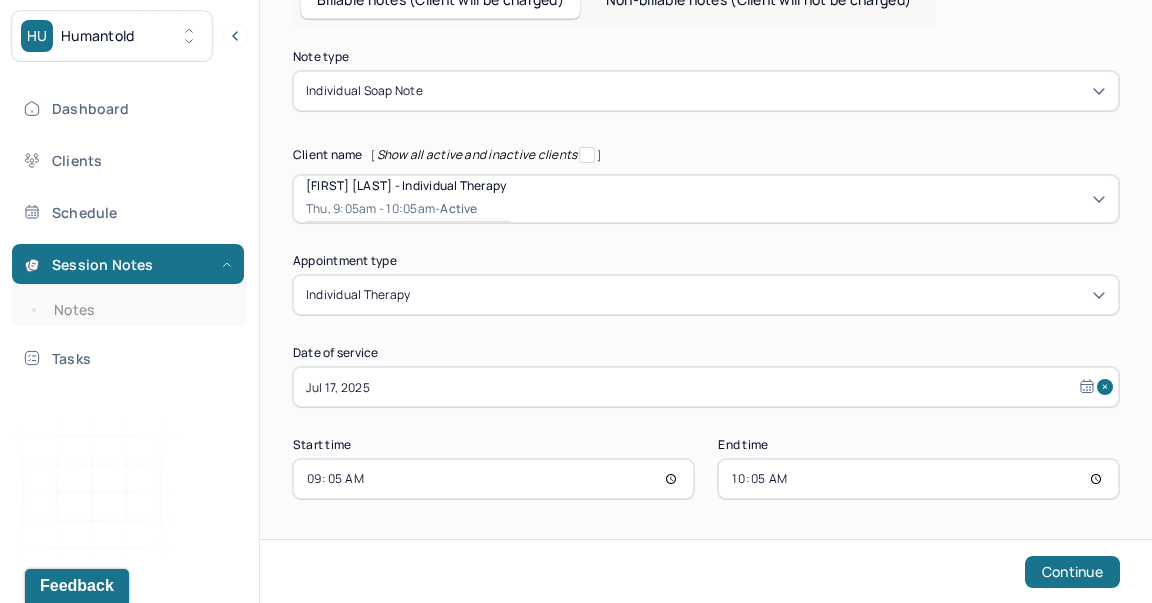 click on "09:05" at bounding box center (493, 479) 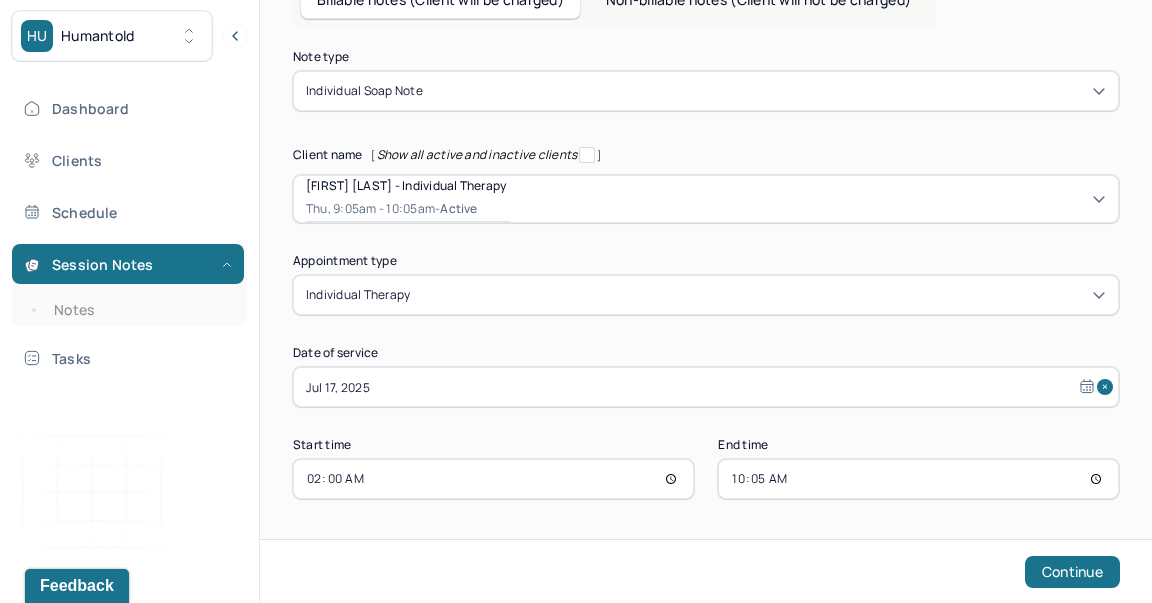 type on "14:00" 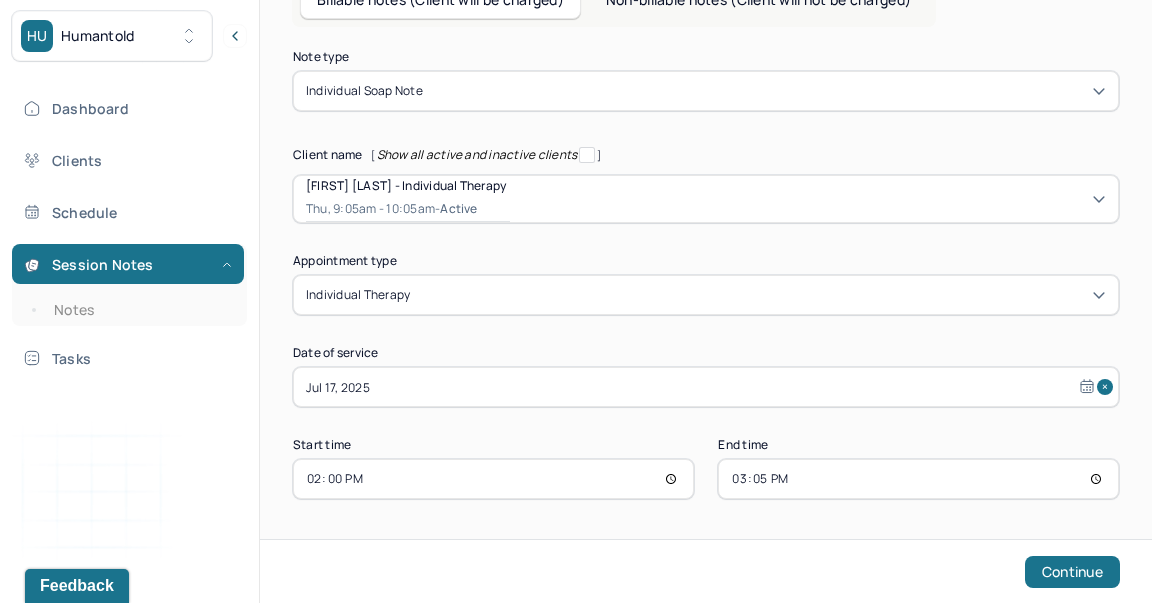 type on "15:00" 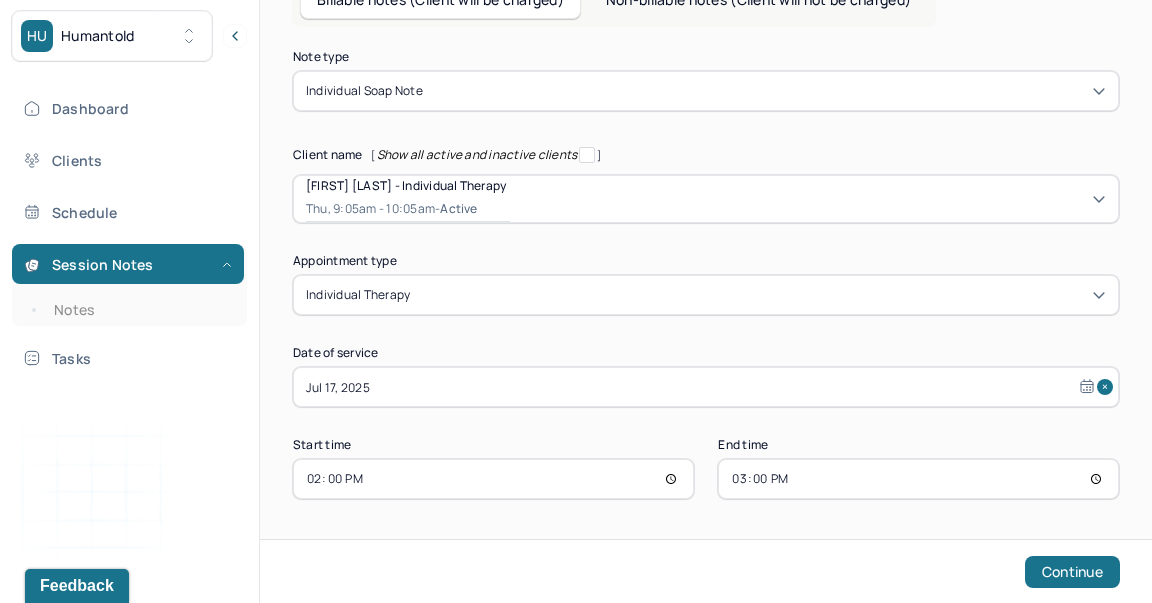click on "Continue" at bounding box center (1072, 572) 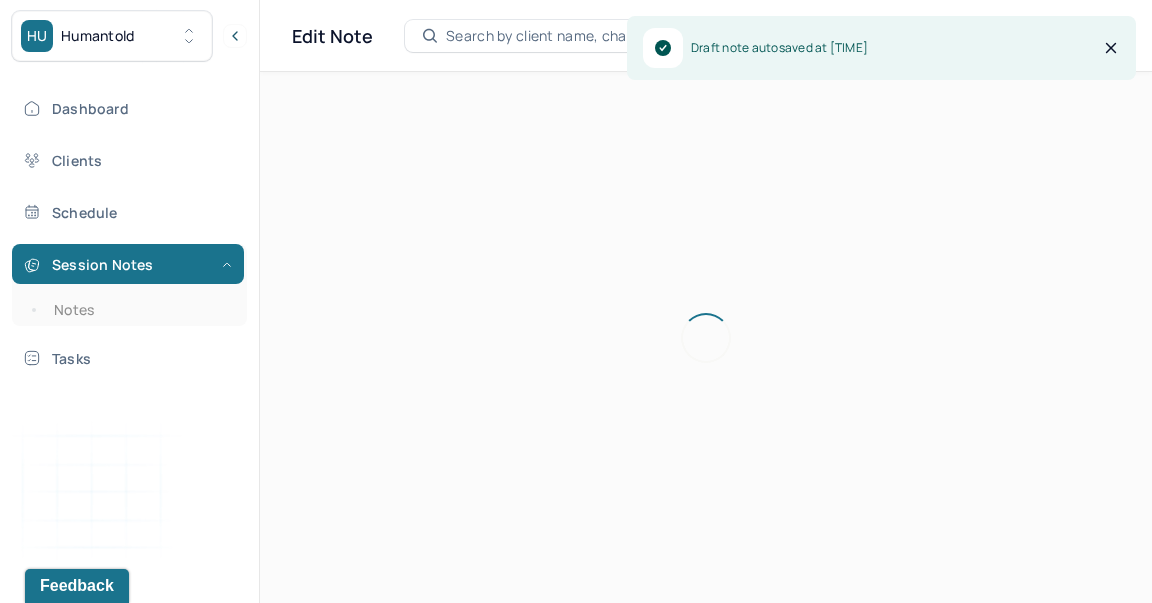 scroll, scrollTop: 0, scrollLeft: 0, axis: both 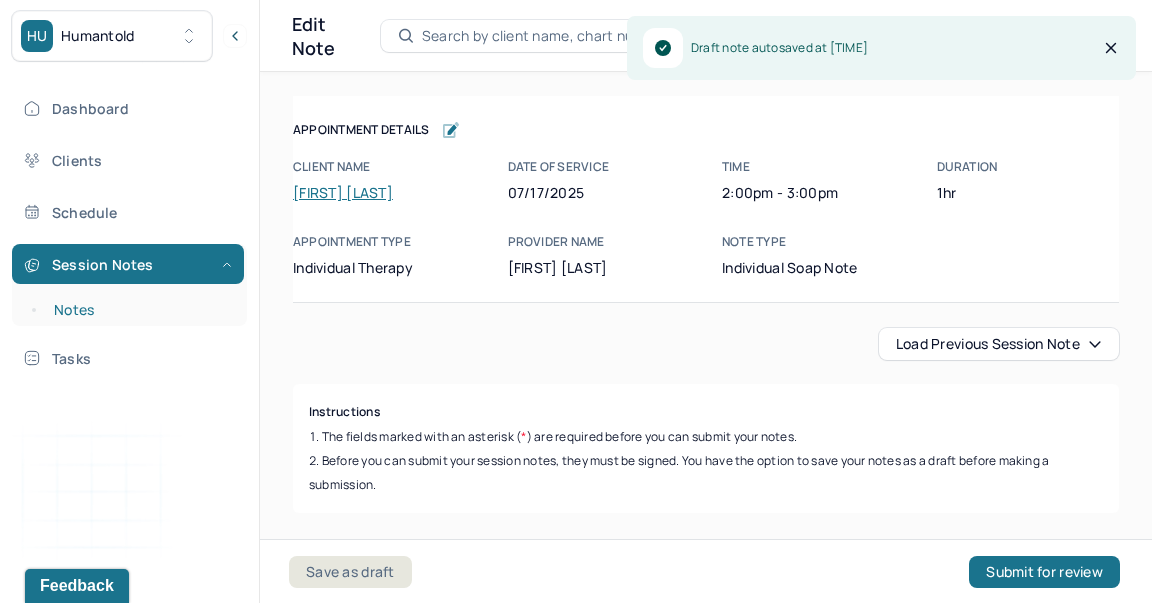 click on "Notes" at bounding box center [139, 310] 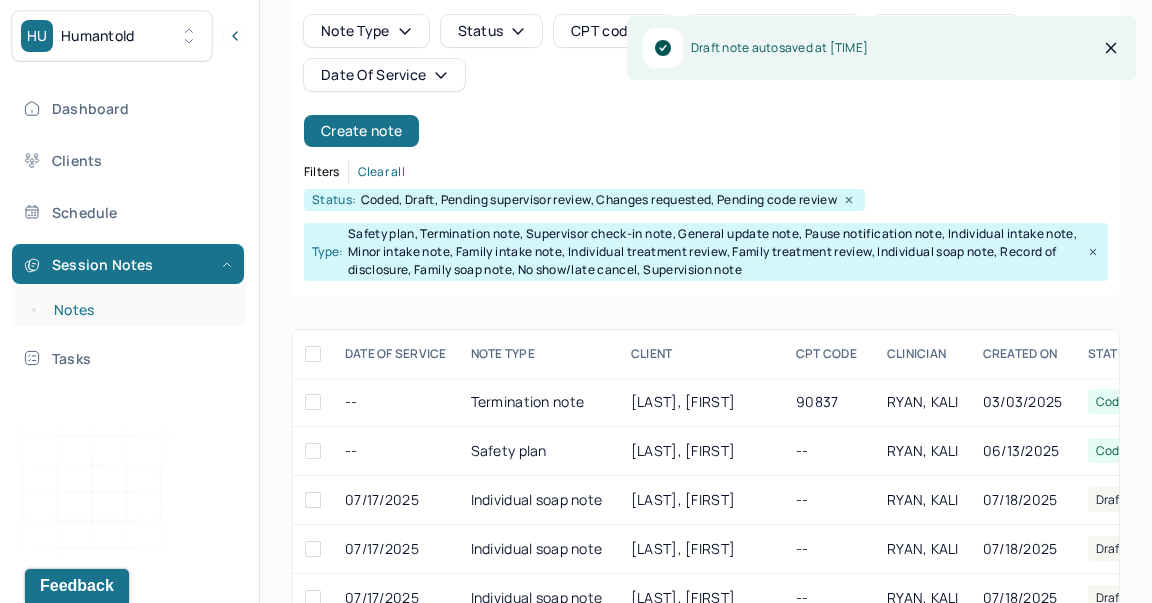 scroll, scrollTop: 364, scrollLeft: 0, axis: vertical 